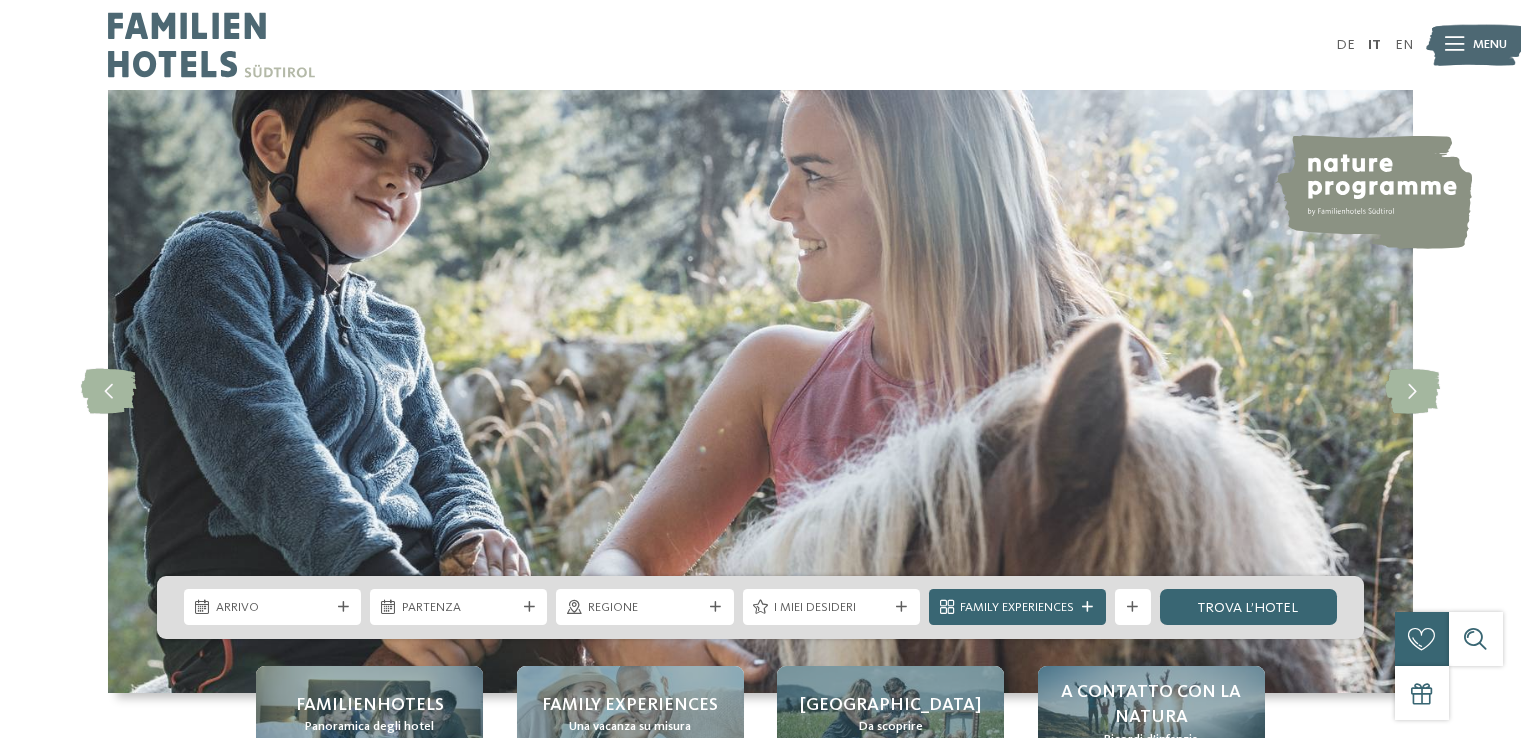 scroll, scrollTop: 0, scrollLeft: 0, axis: both 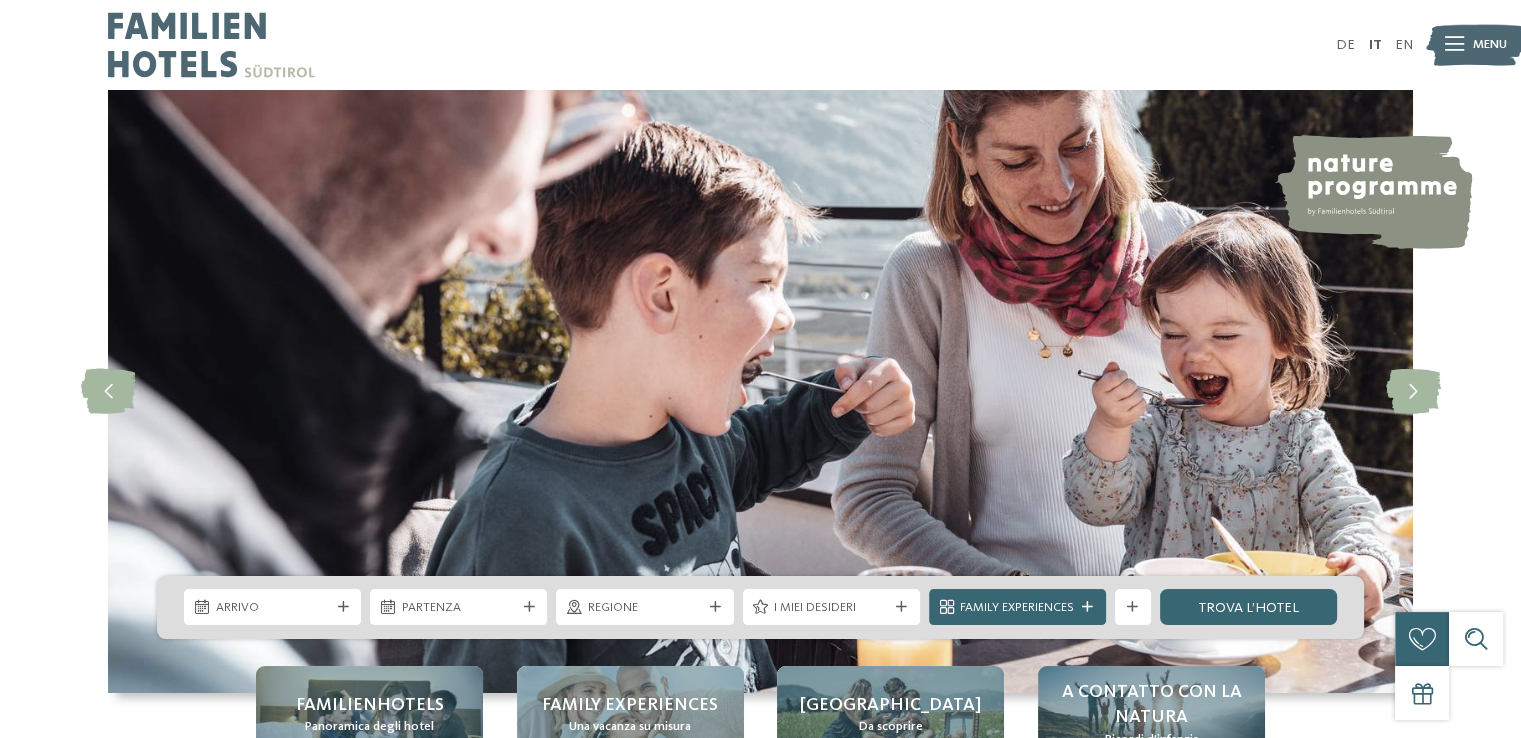 click on "Arrivo" at bounding box center (273, 608) 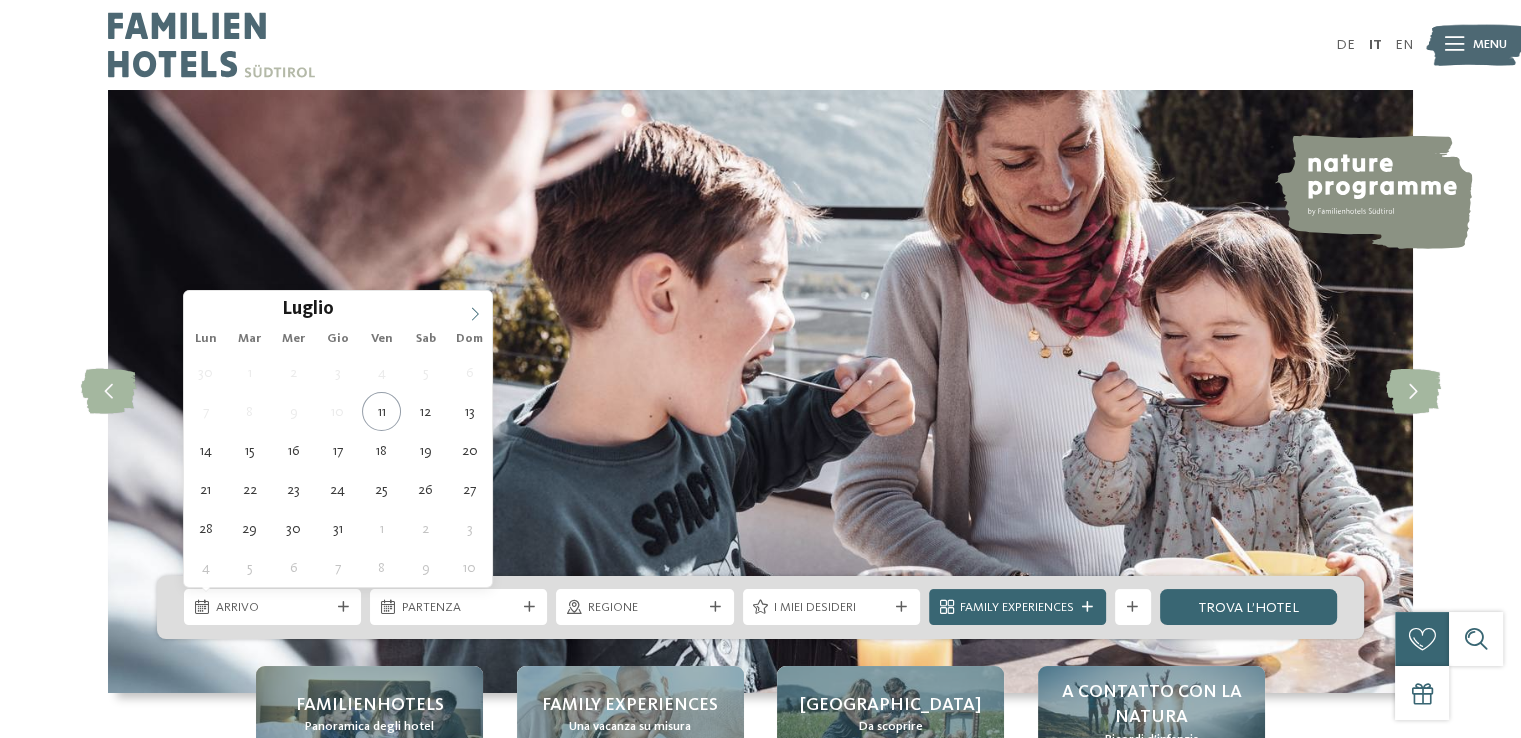 click 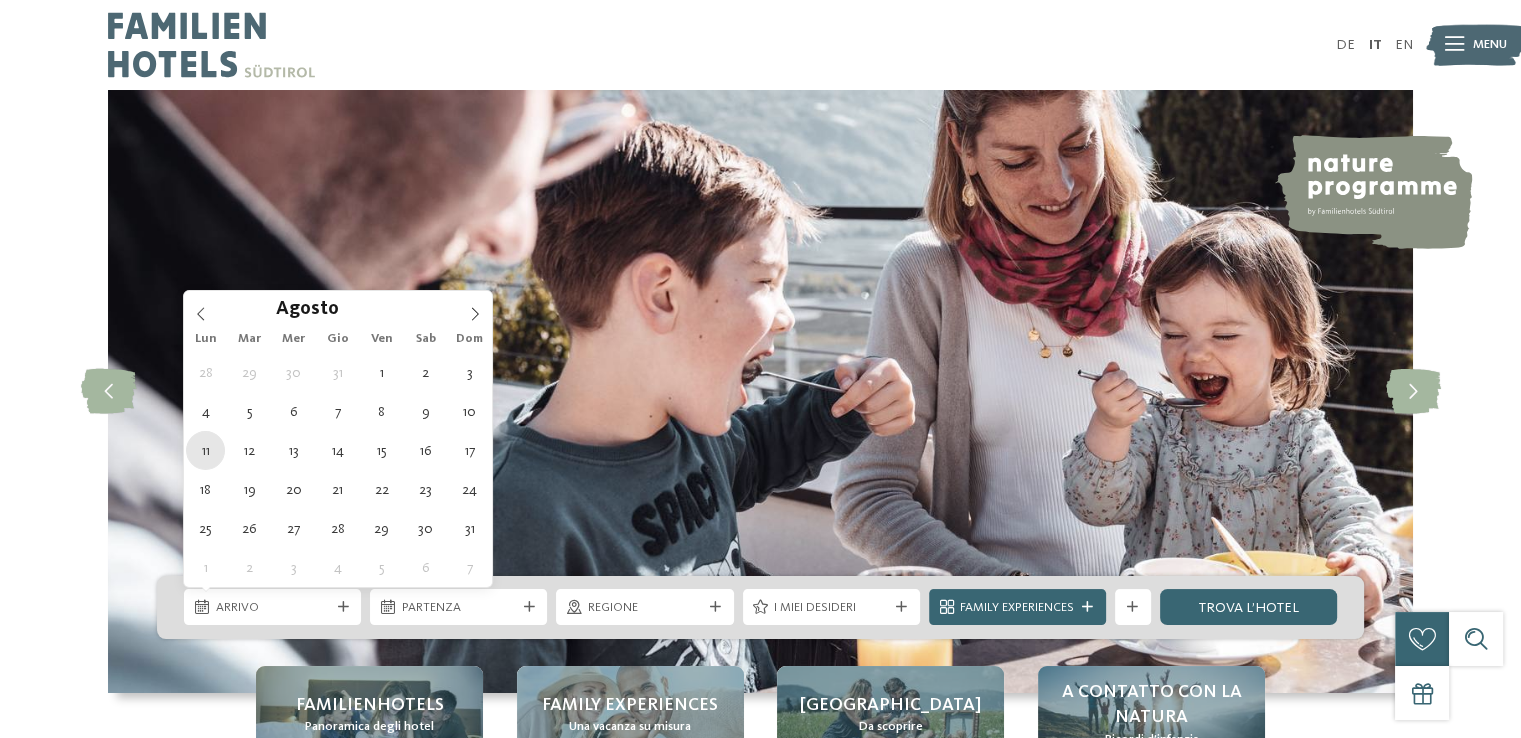 type on "[DATE]" 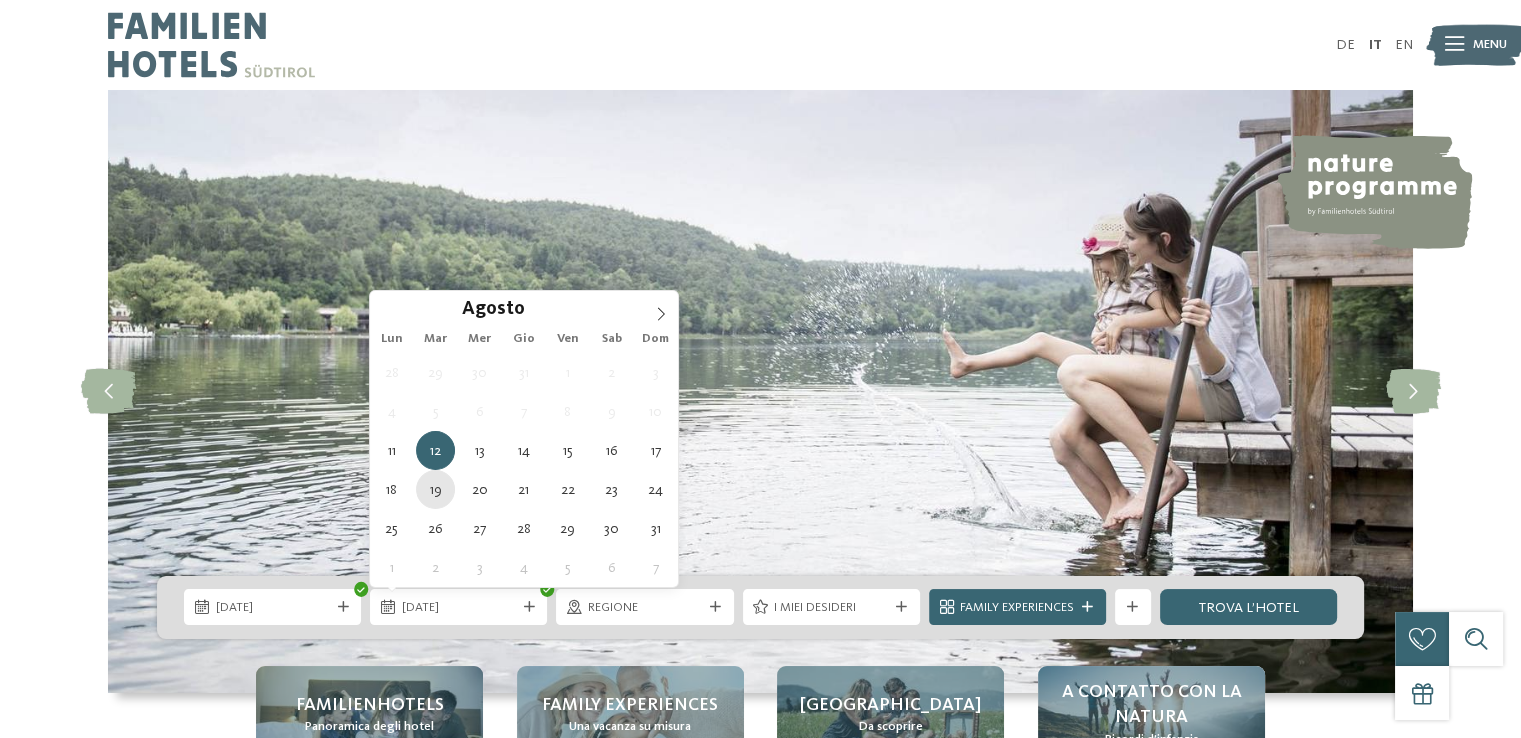 type on "[DATE]" 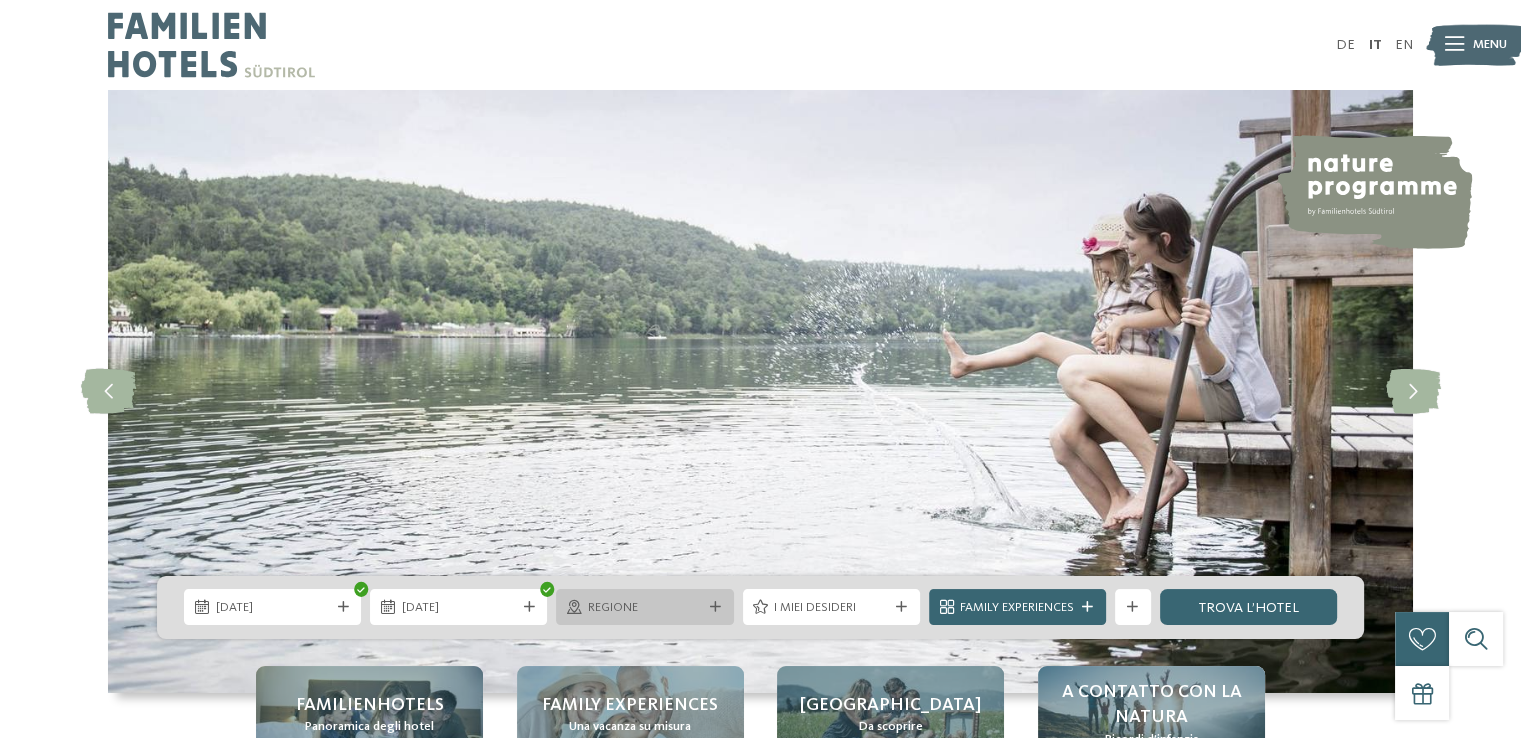 click on "Regione" at bounding box center (645, 608) 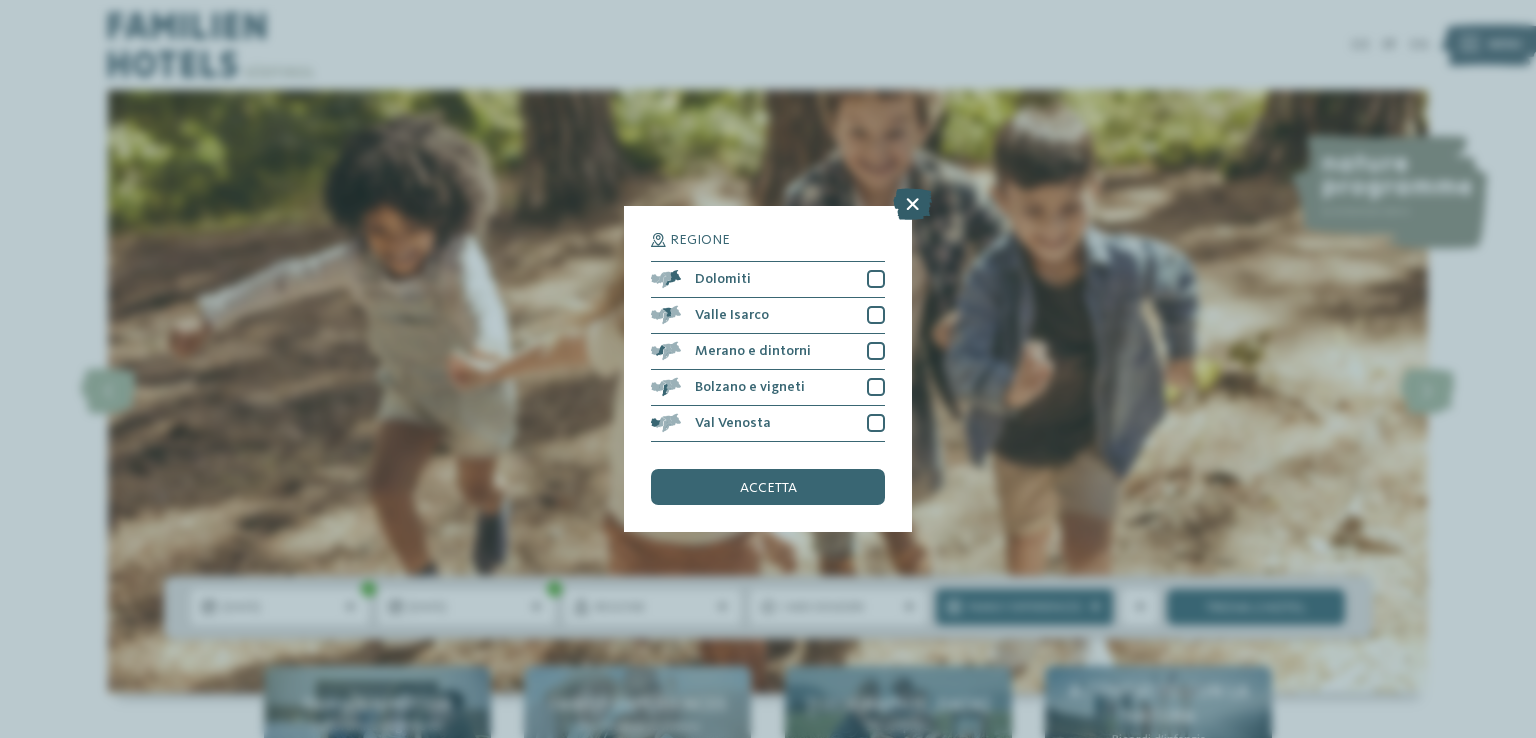 click at bounding box center [912, 204] 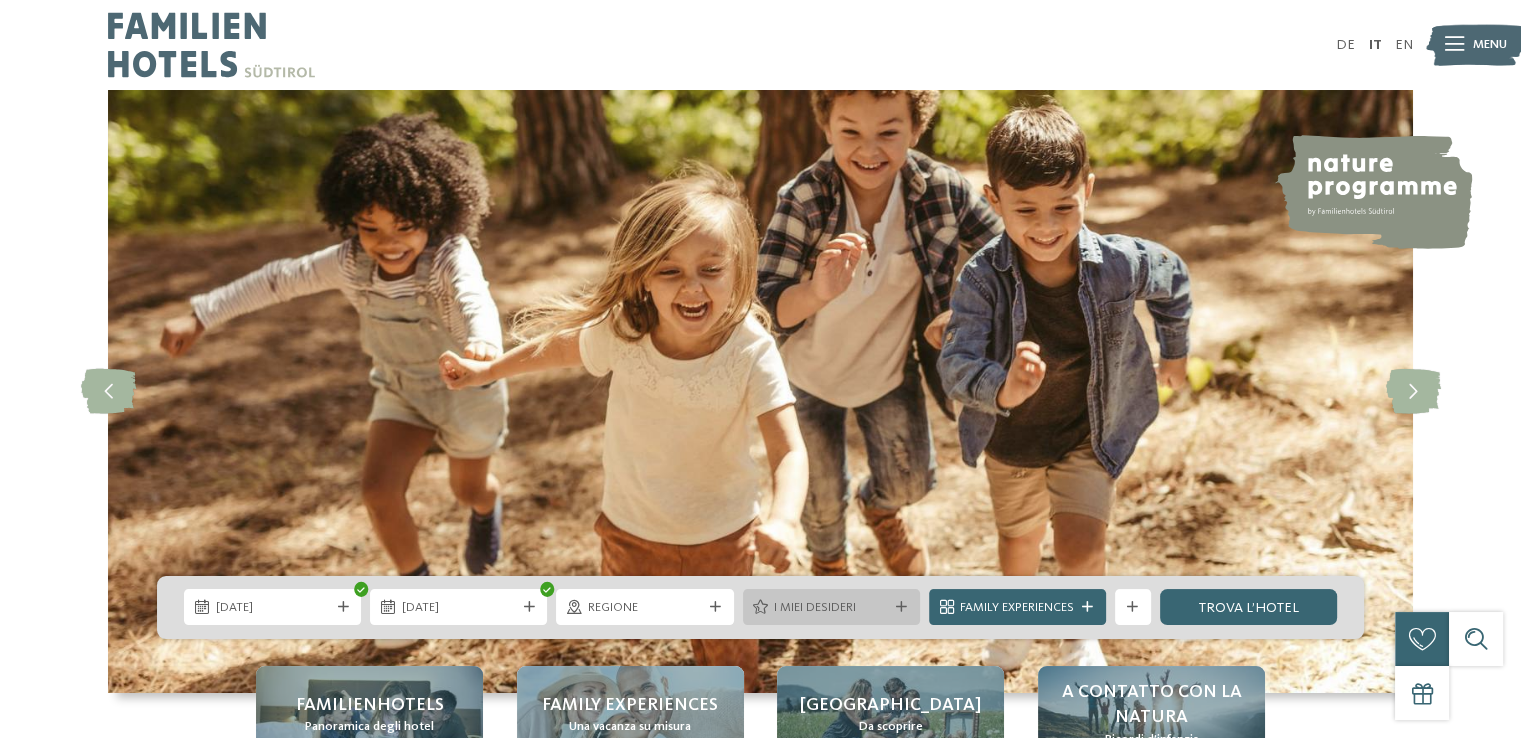 click on "I miei desideri" at bounding box center [831, 608] 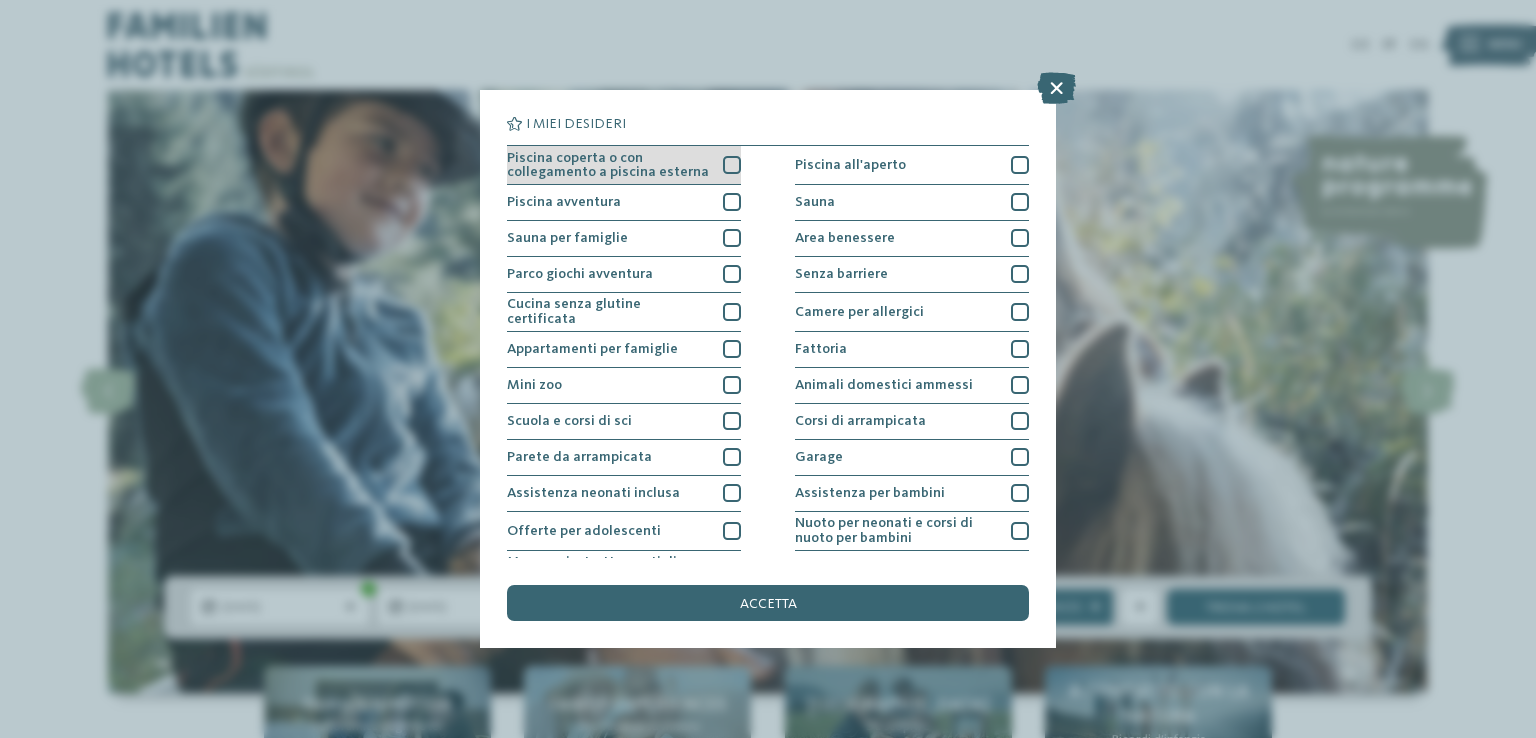 click on "Piscina coperta o con collegamento a piscina esterna" at bounding box center [624, 165] 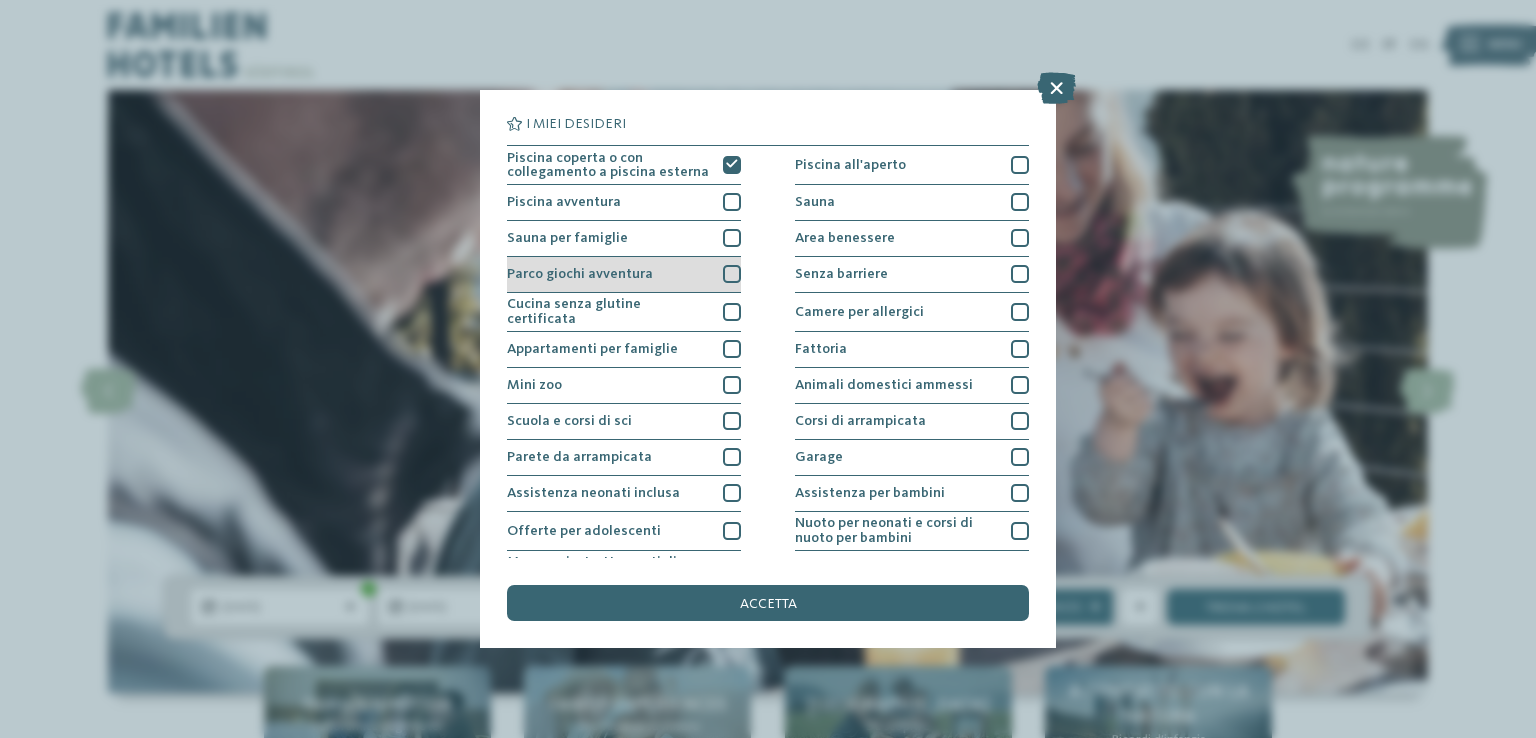 click at bounding box center (732, 274) 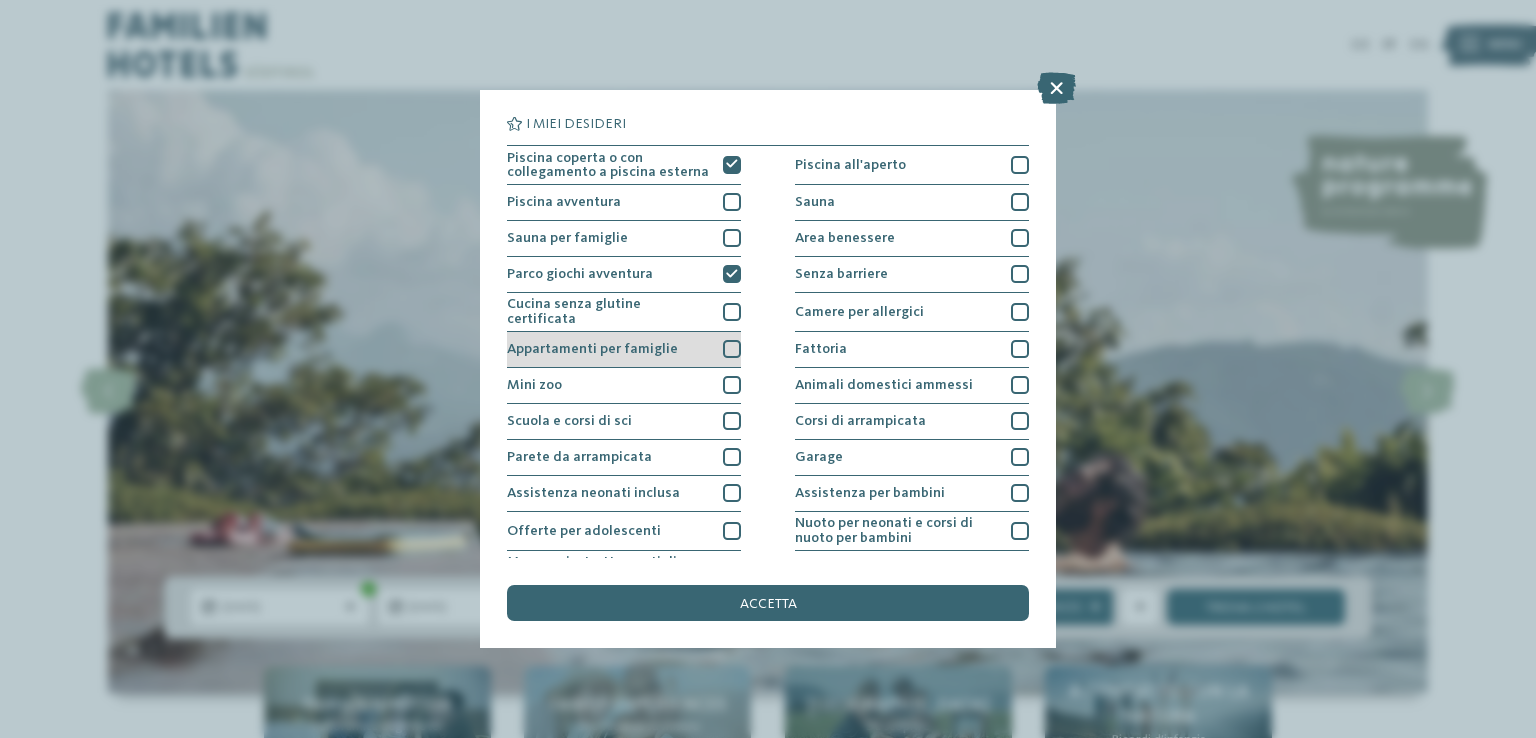 click at bounding box center (732, 349) 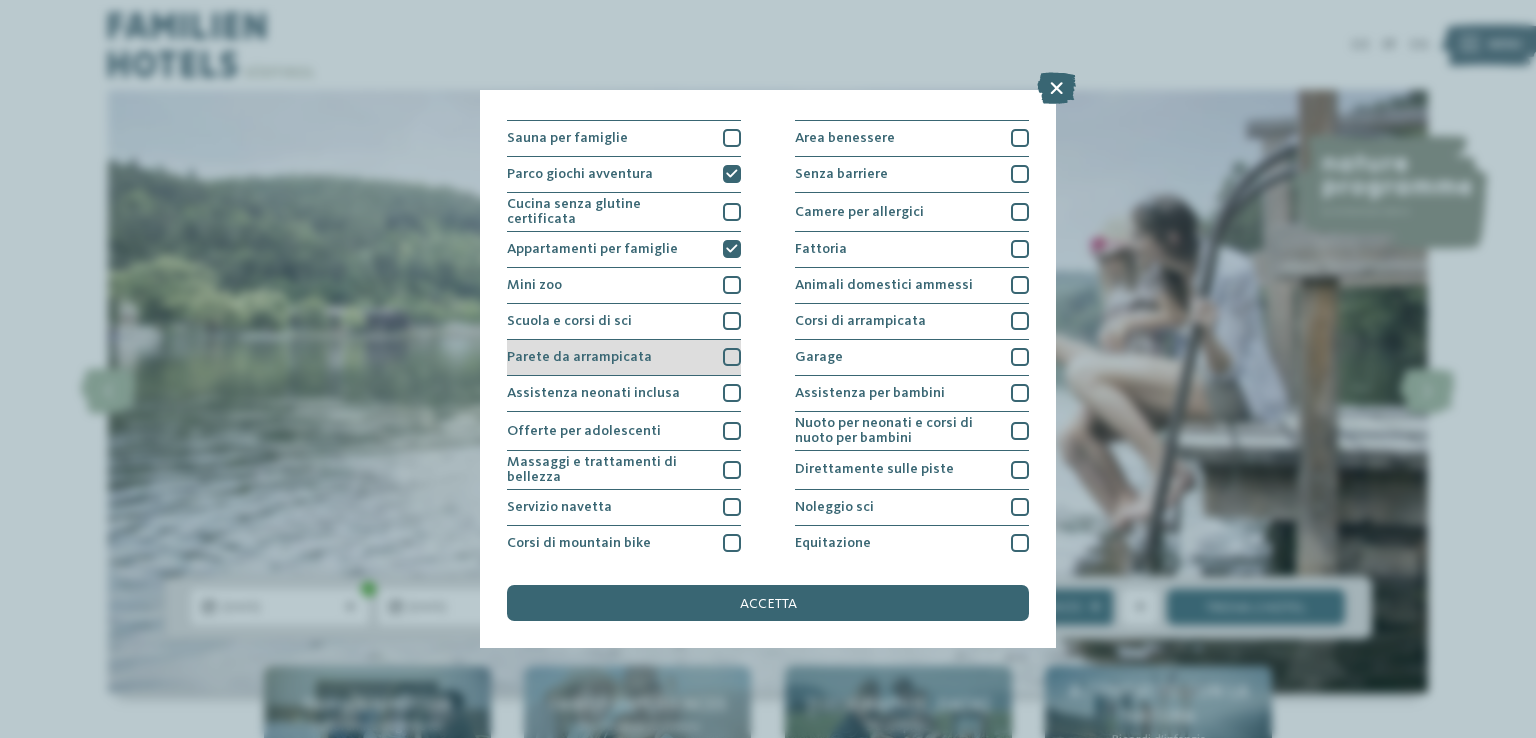 scroll, scrollTop: 200, scrollLeft: 0, axis: vertical 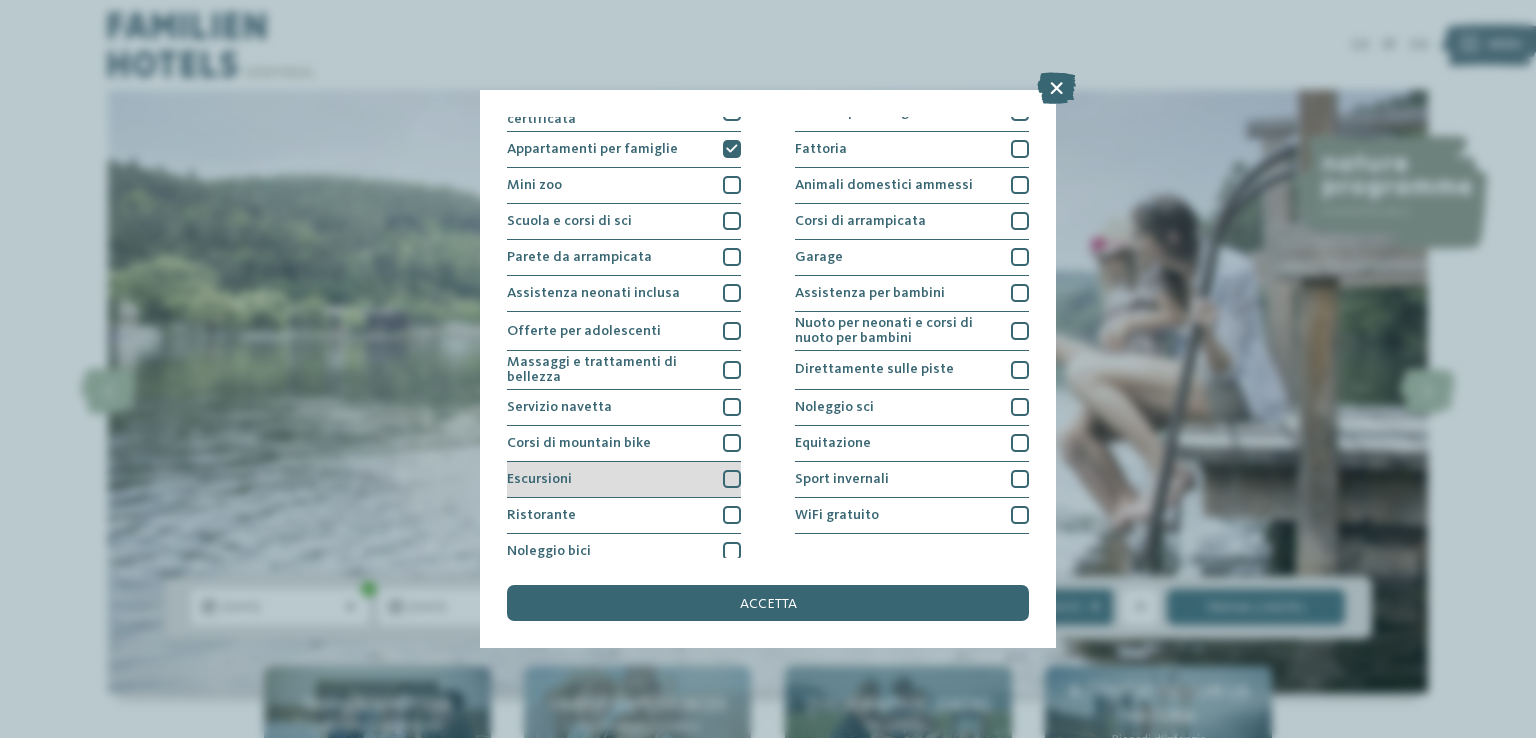 click at bounding box center [732, 479] 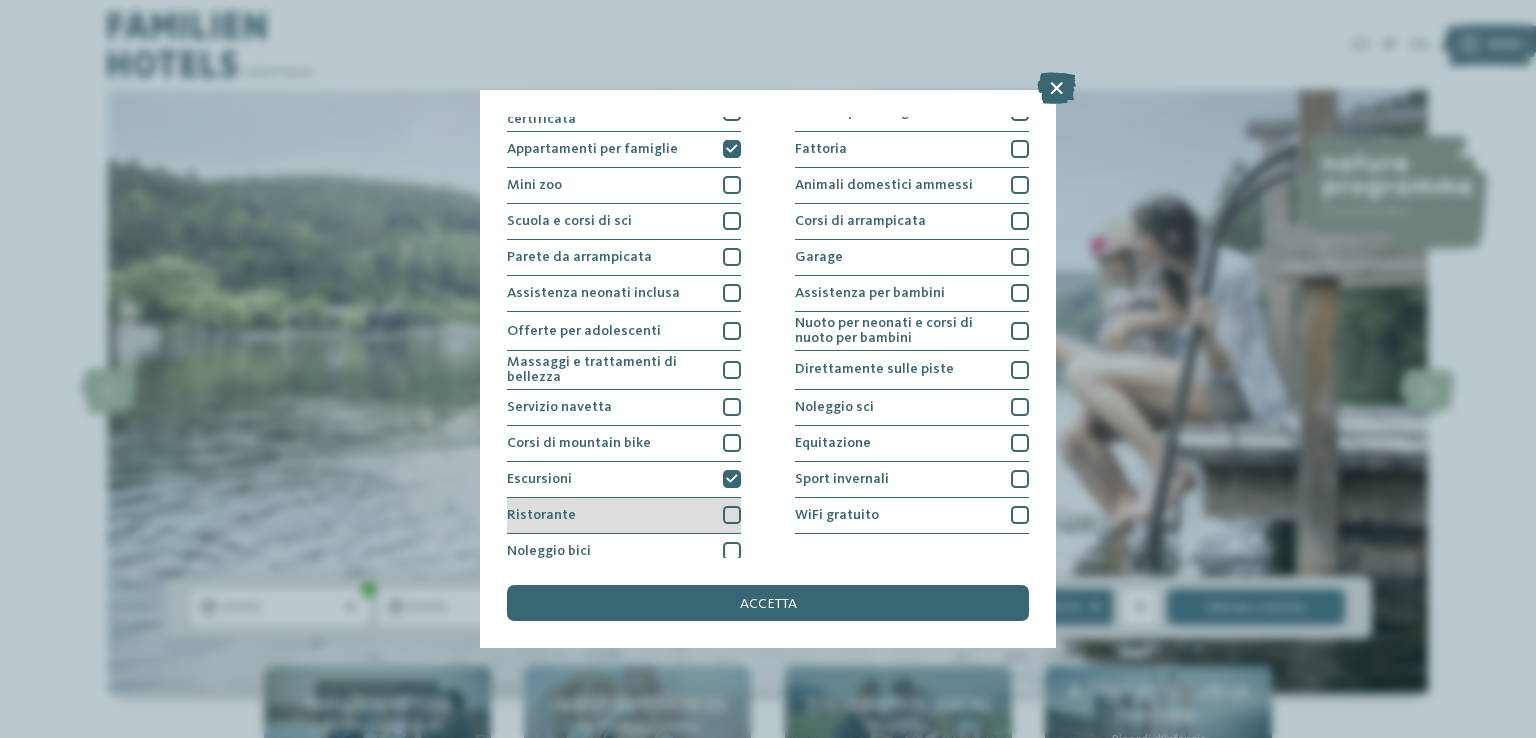 click at bounding box center (732, 515) 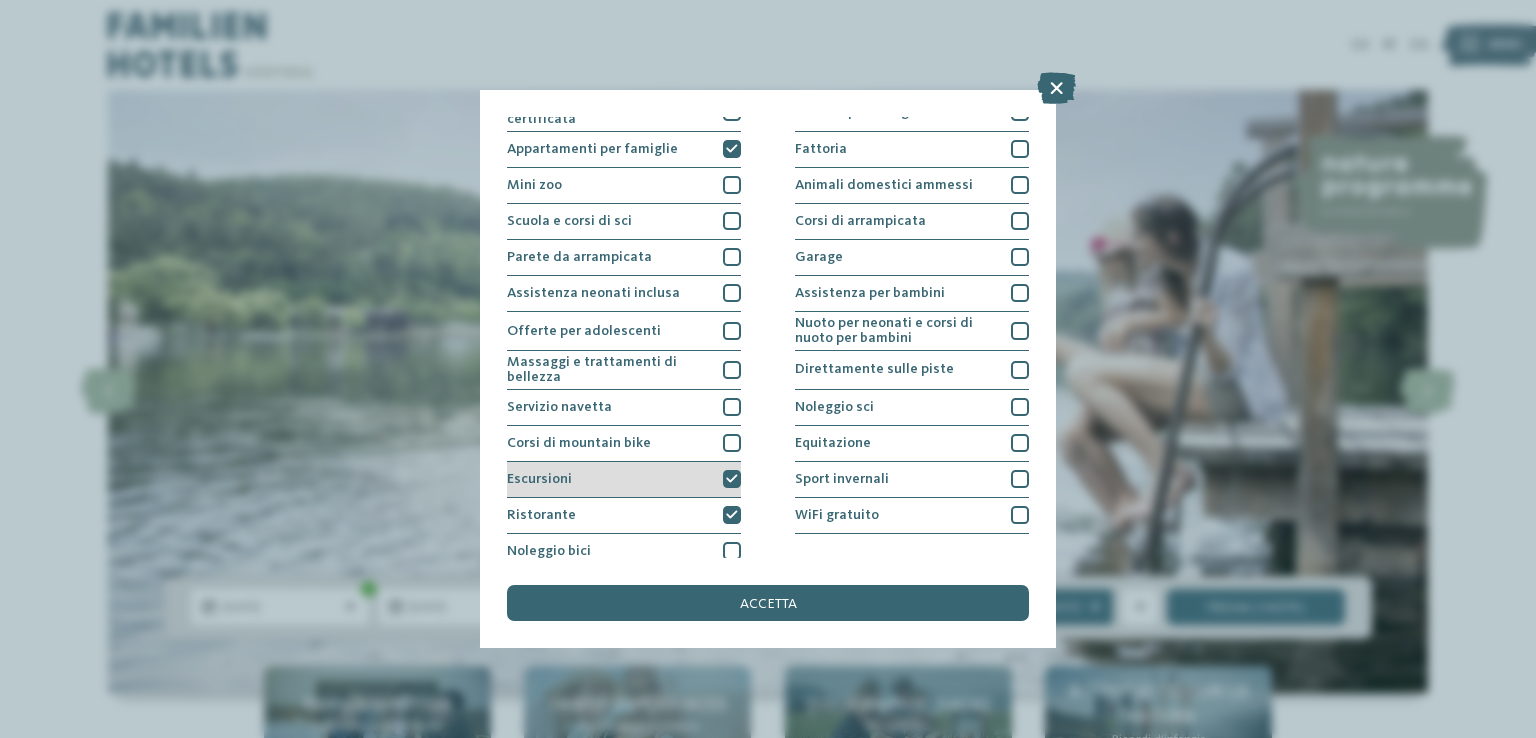 scroll, scrollTop: 208, scrollLeft: 0, axis: vertical 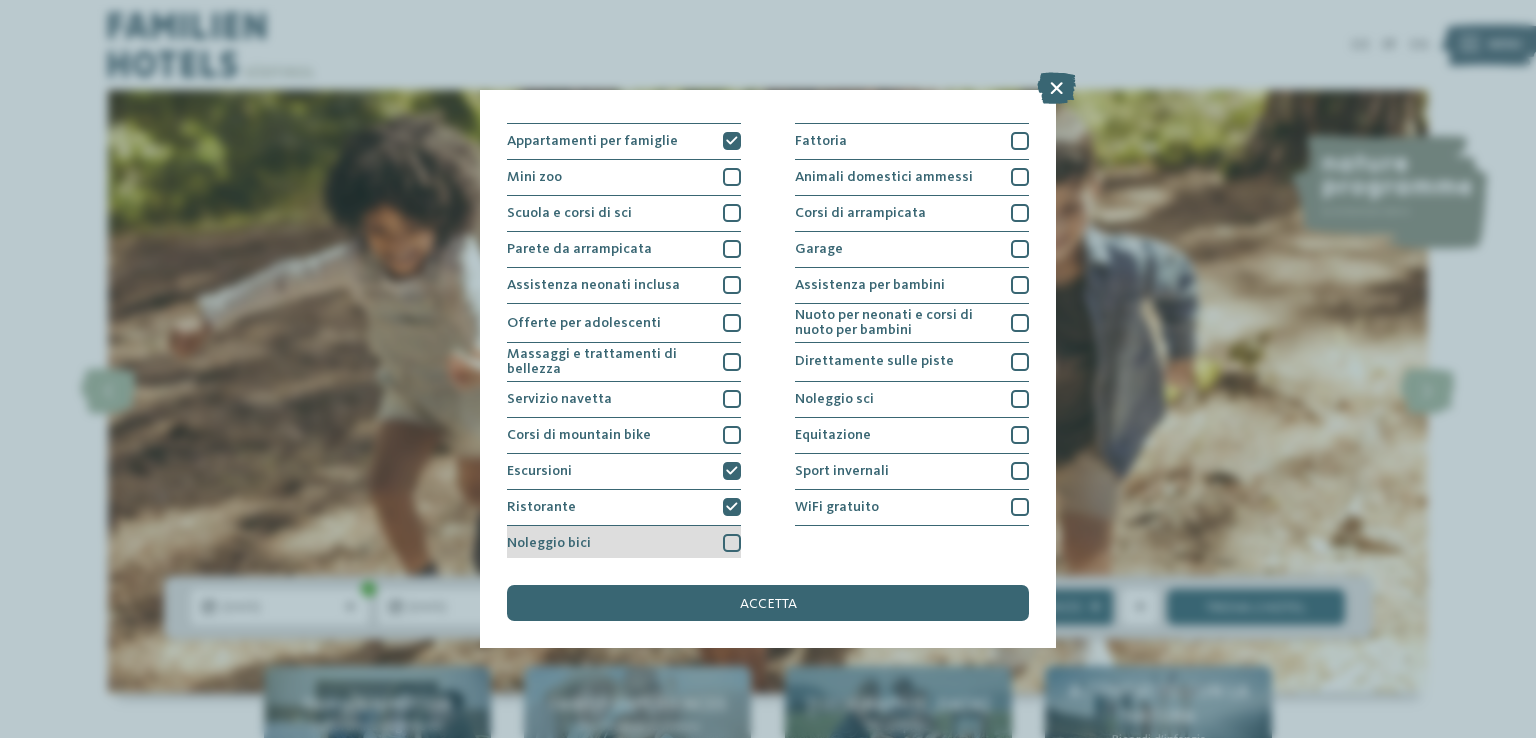 click at bounding box center [732, 543] 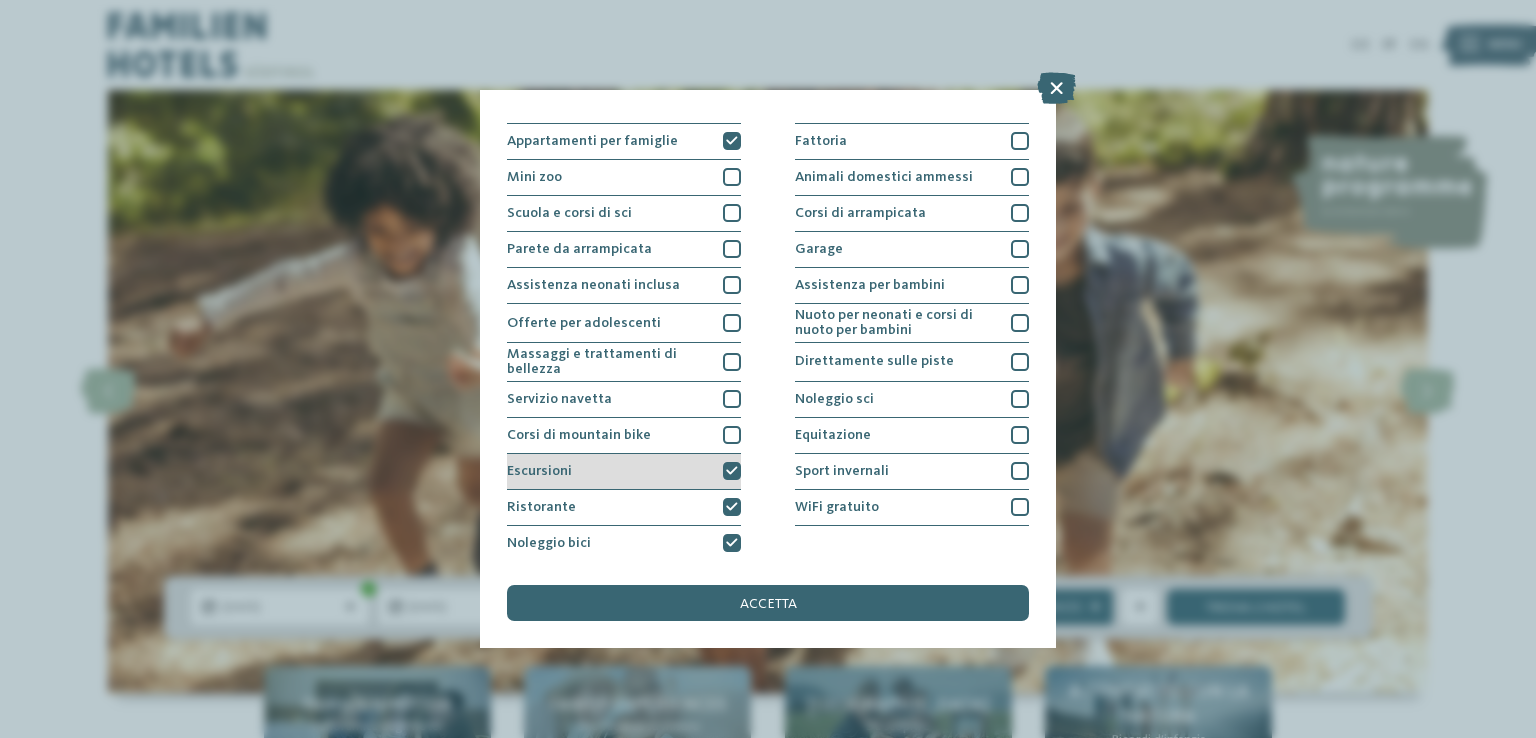 click at bounding box center [732, 471] 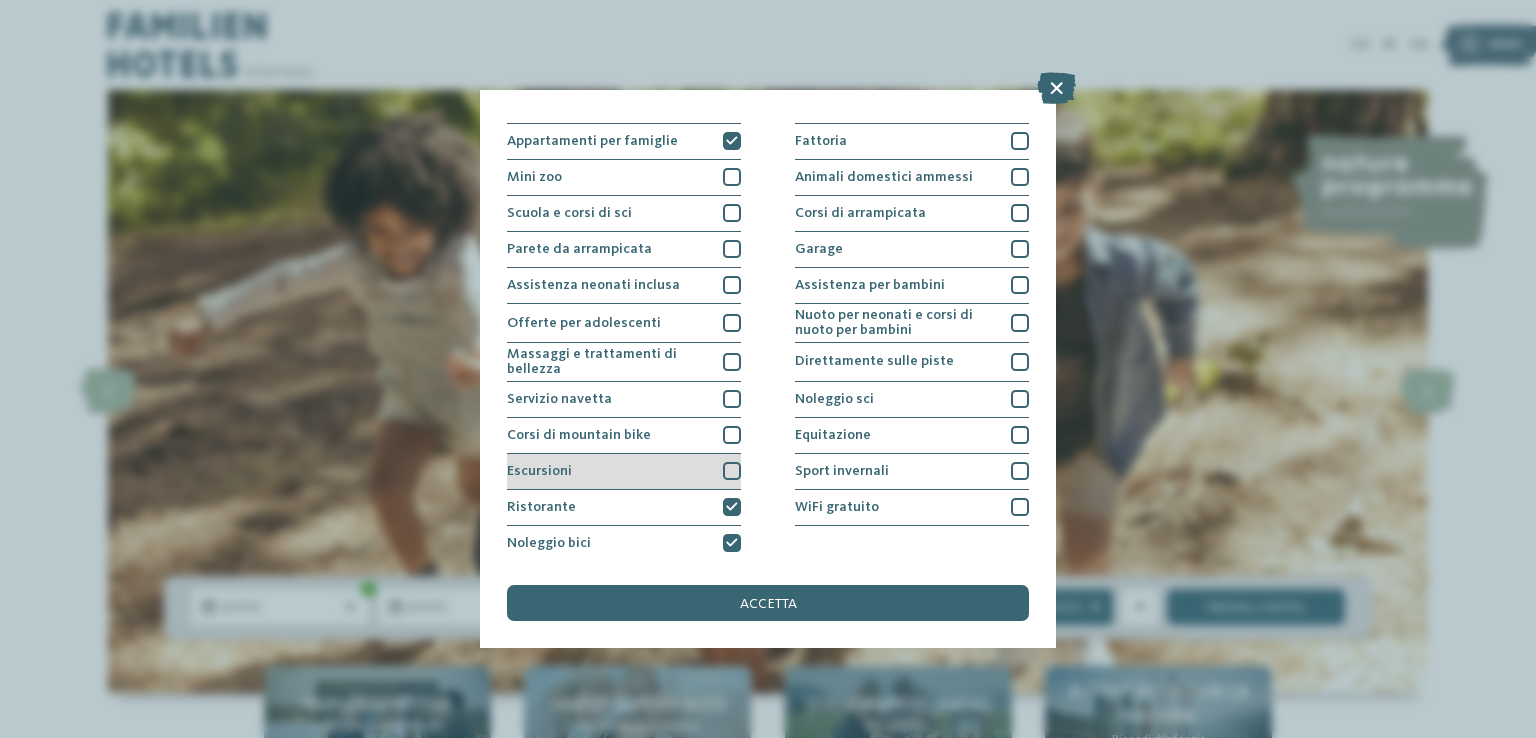 click at bounding box center (732, 471) 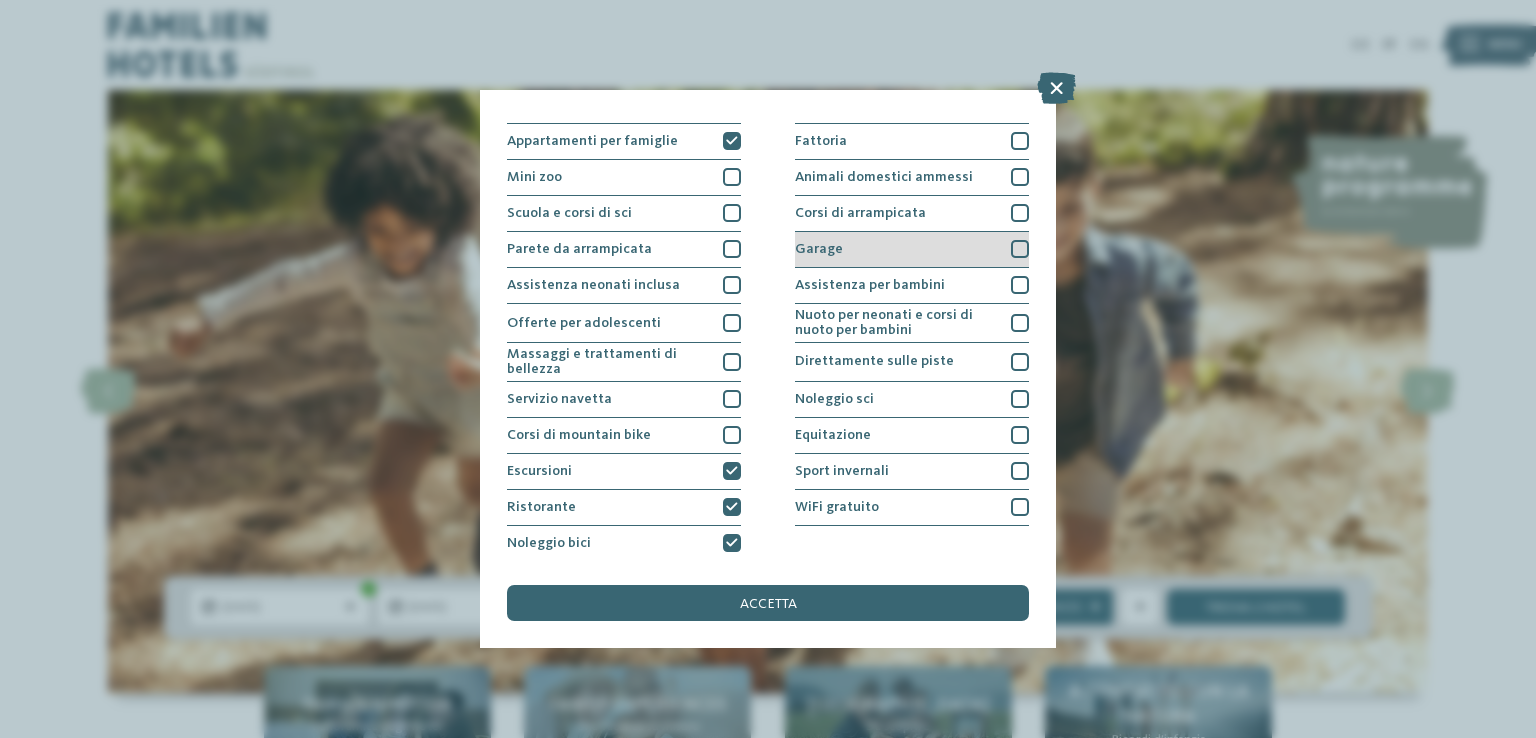 click on "Garage" at bounding box center [912, 250] 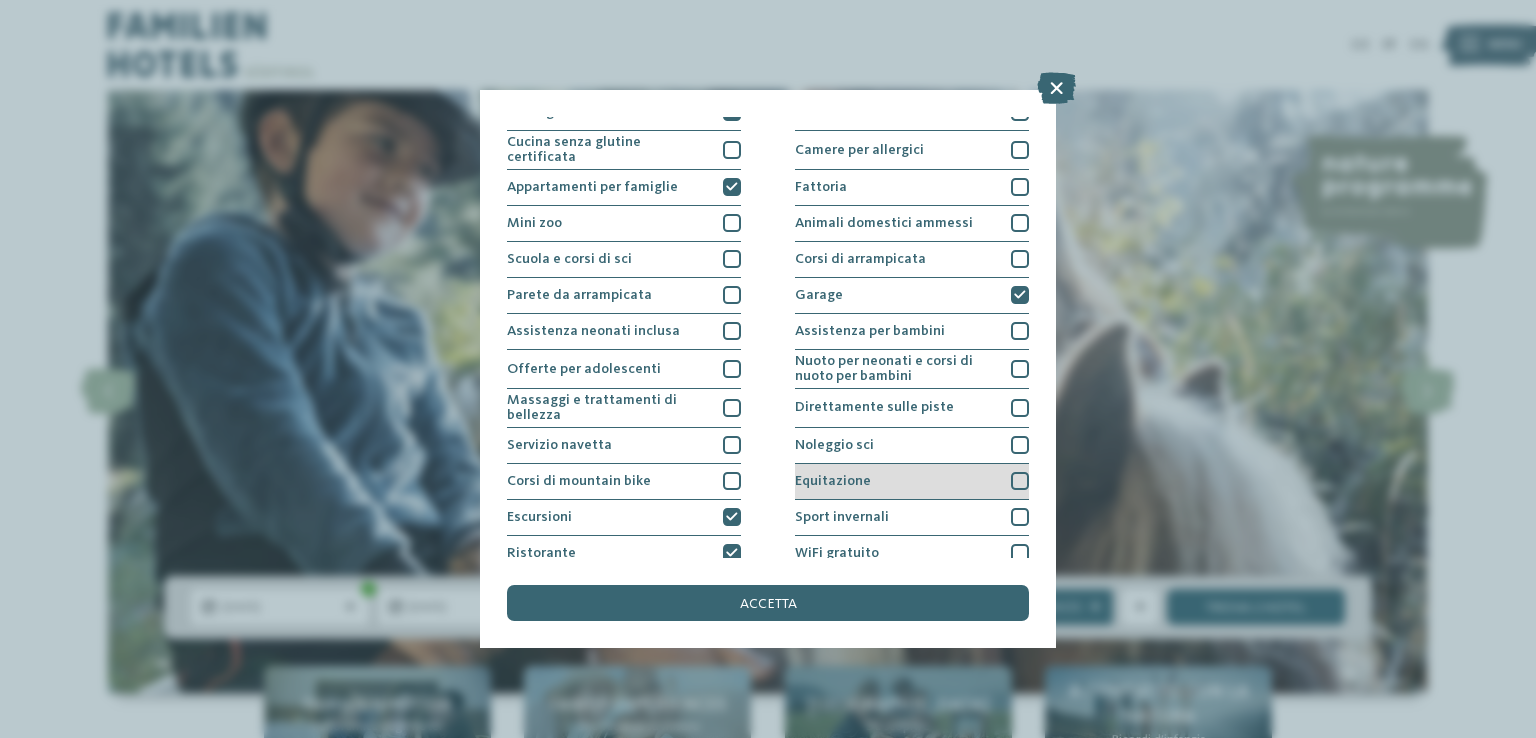 scroll, scrollTop: 208, scrollLeft: 0, axis: vertical 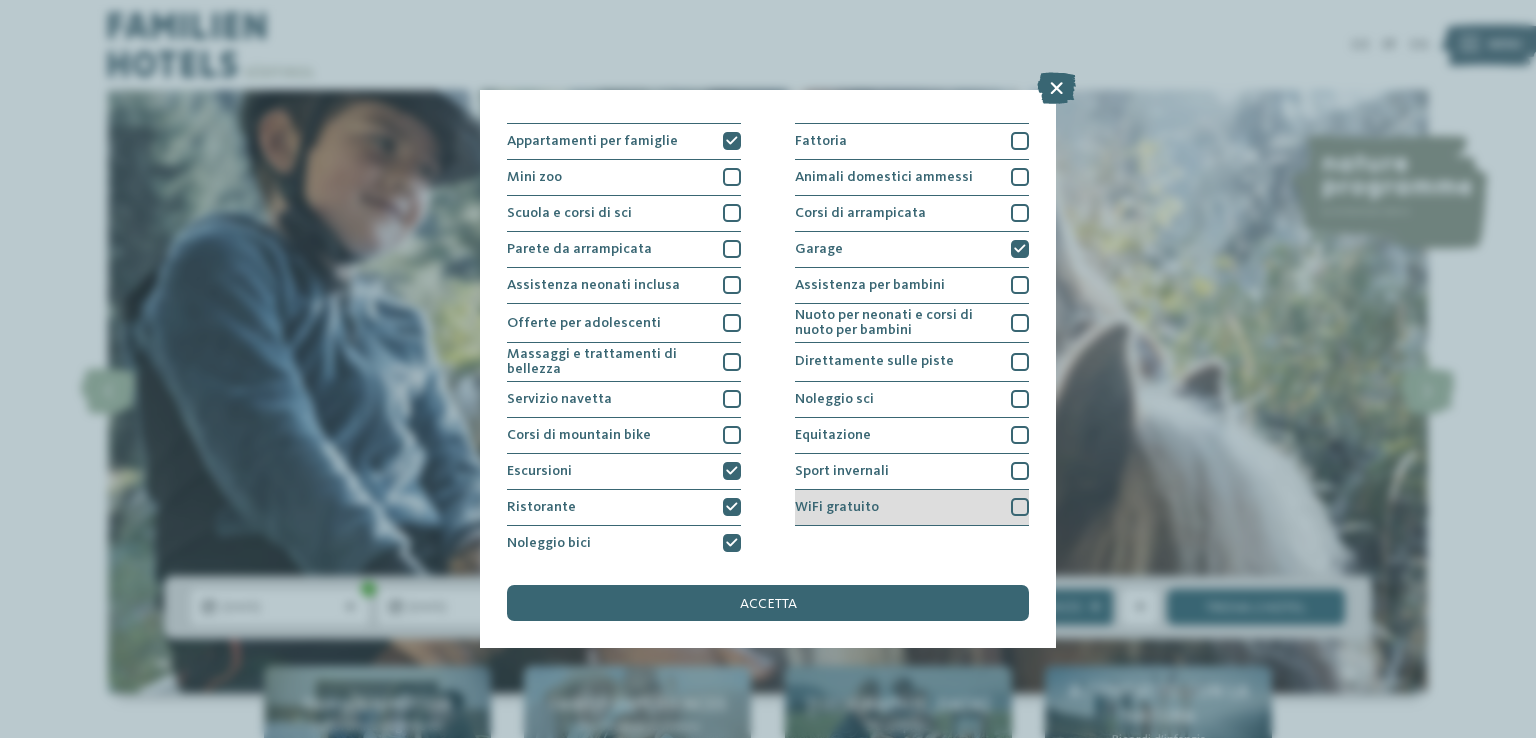 click on "WiFi gratuito" at bounding box center (912, 508) 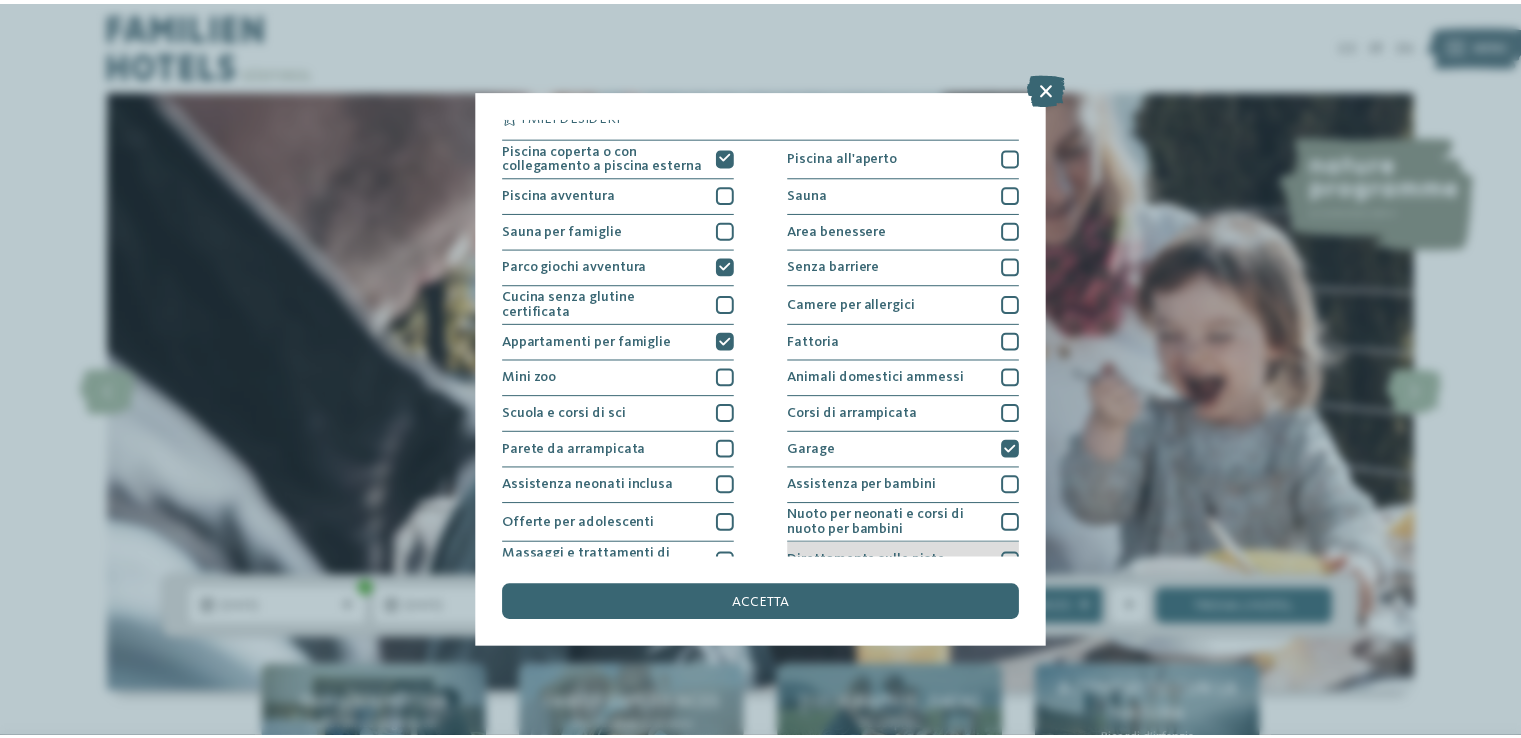 scroll, scrollTop: 0, scrollLeft: 0, axis: both 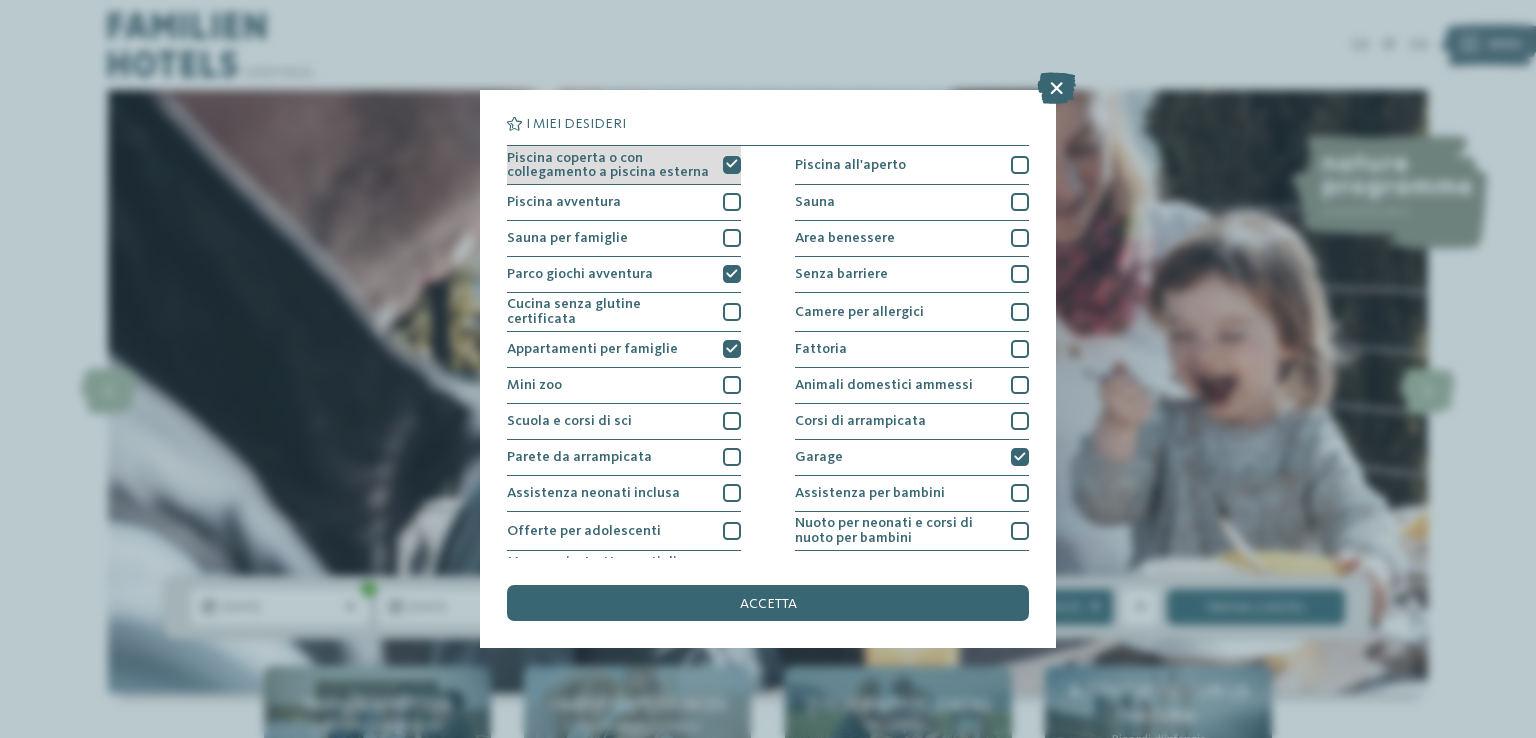 click at bounding box center (732, 164) 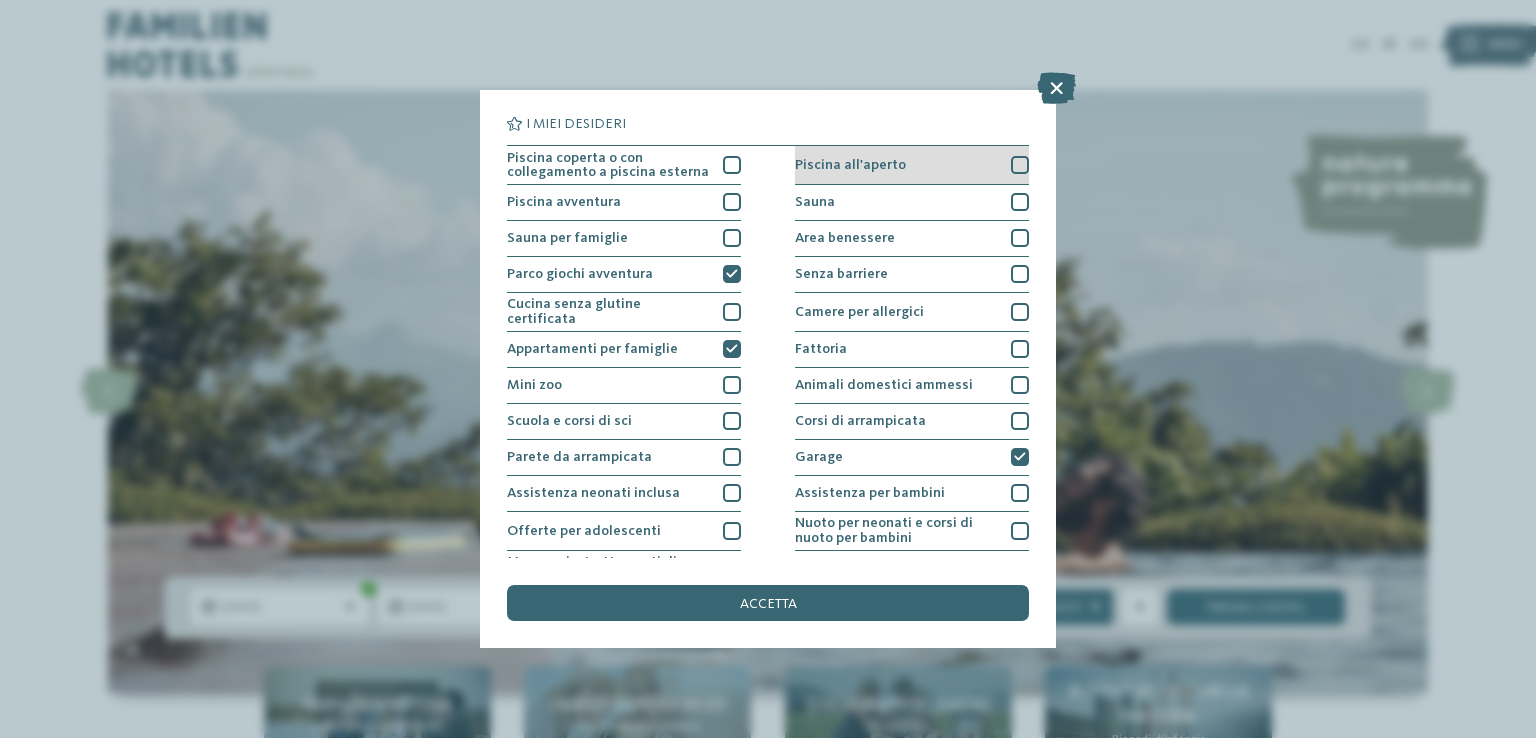 click at bounding box center [1020, 165] 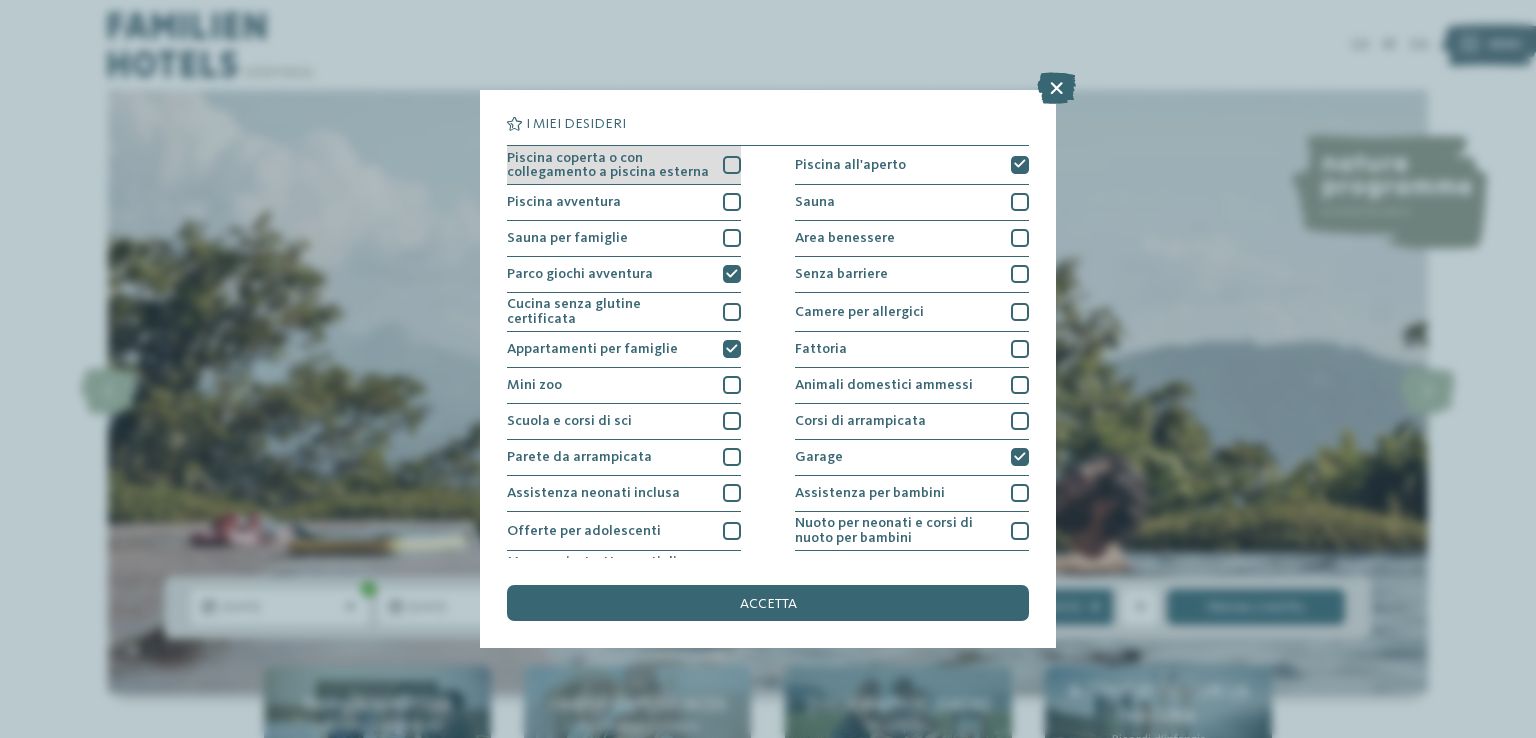 click at bounding box center [732, 165] 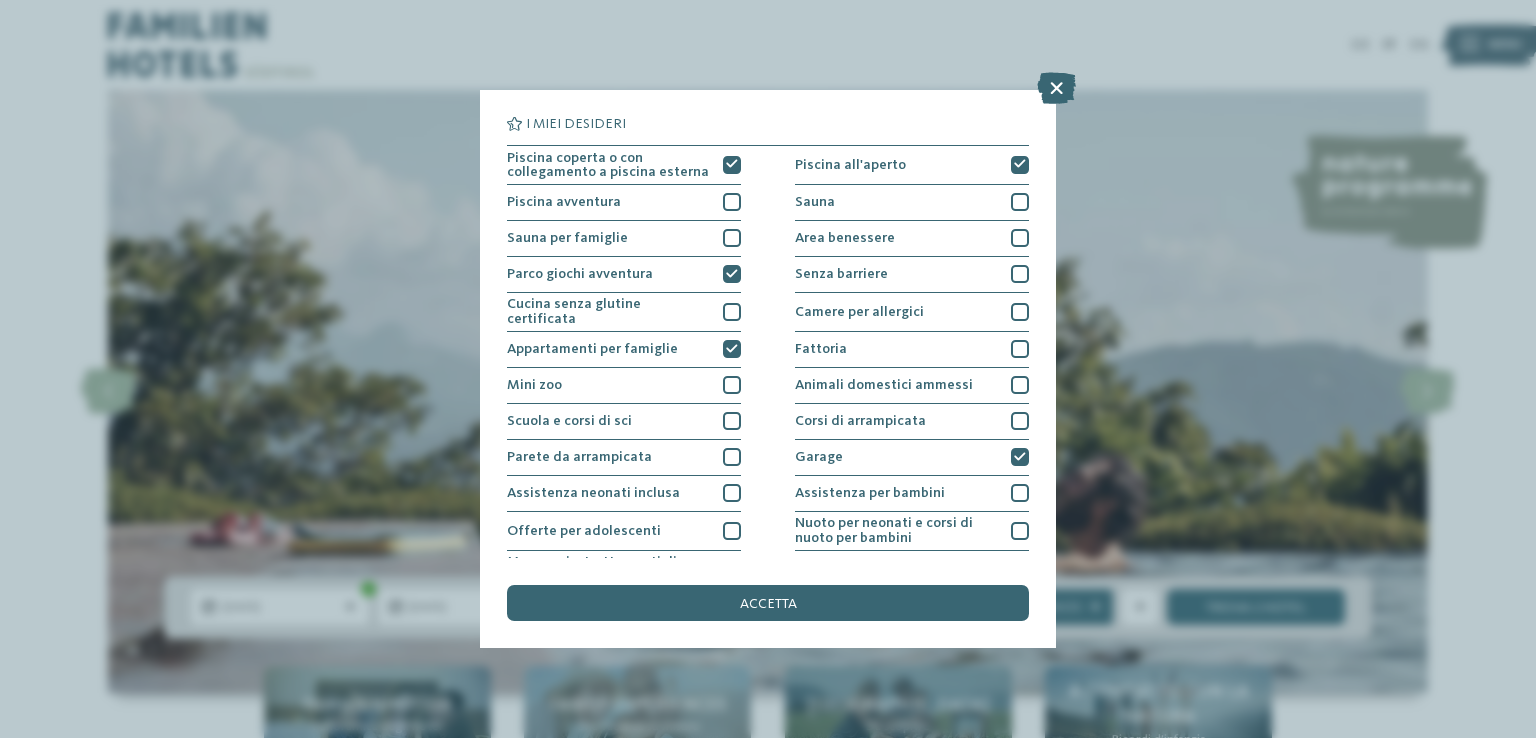 click on "accetta" at bounding box center [768, 603] 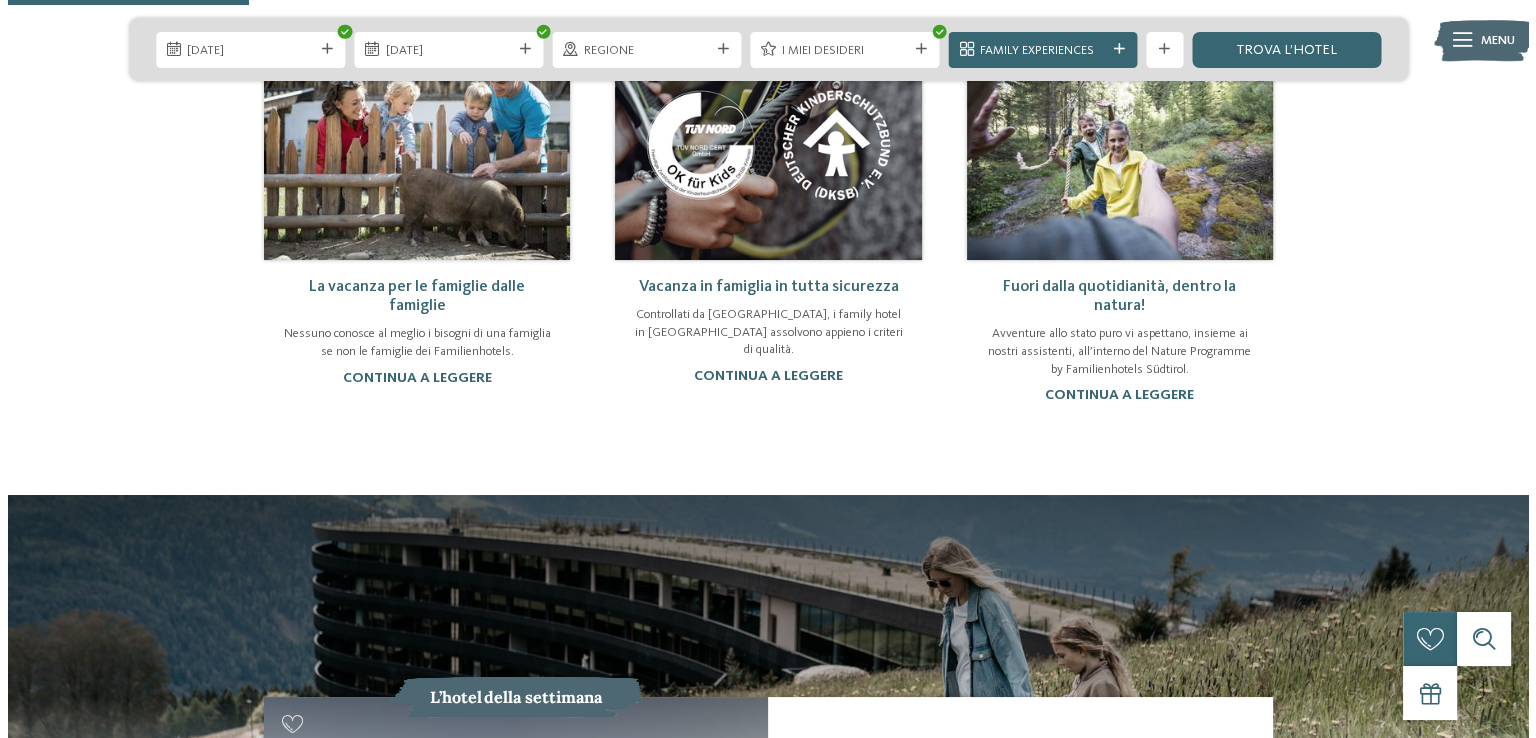 scroll, scrollTop: 1700, scrollLeft: 0, axis: vertical 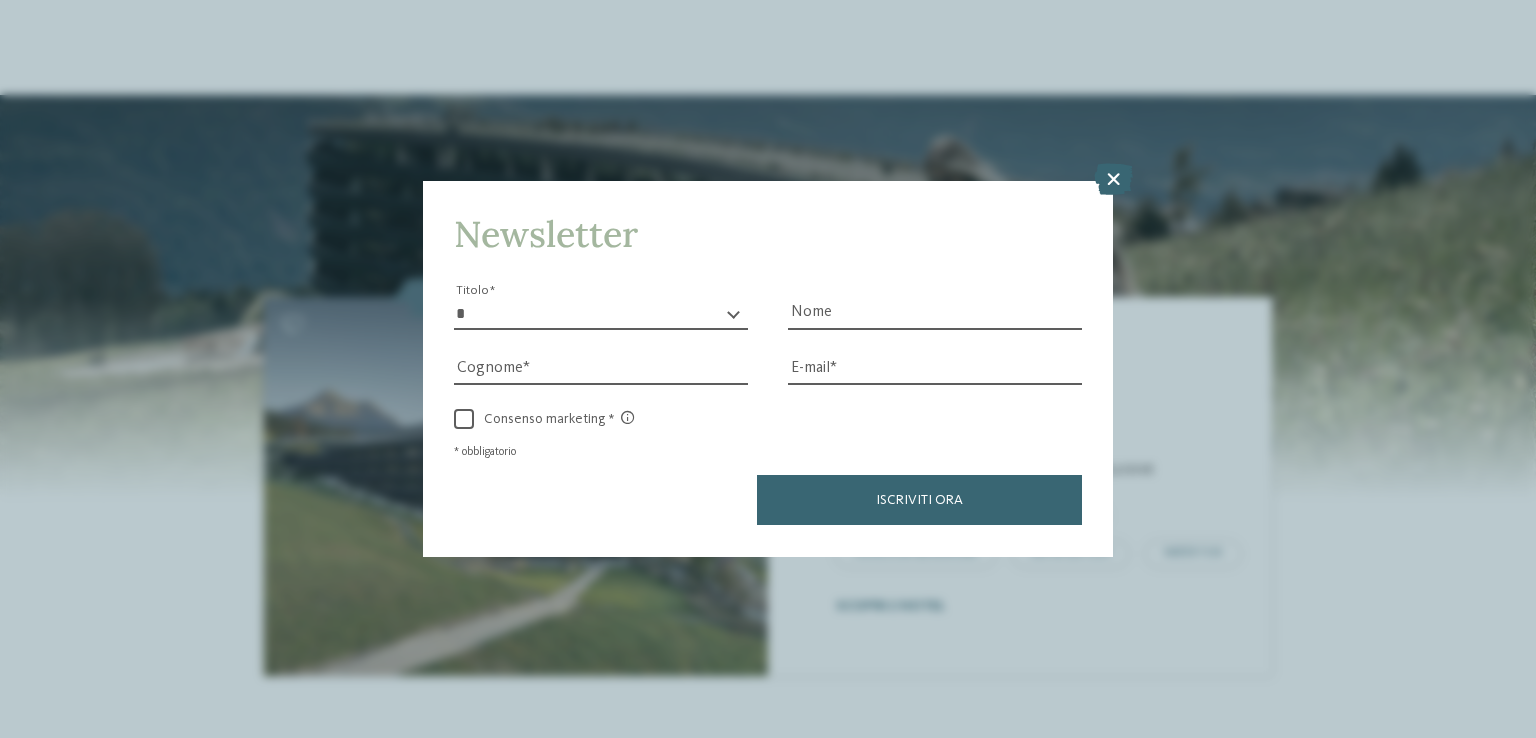 click on "* ****** ******* ******** ******" at bounding box center [601, 314] 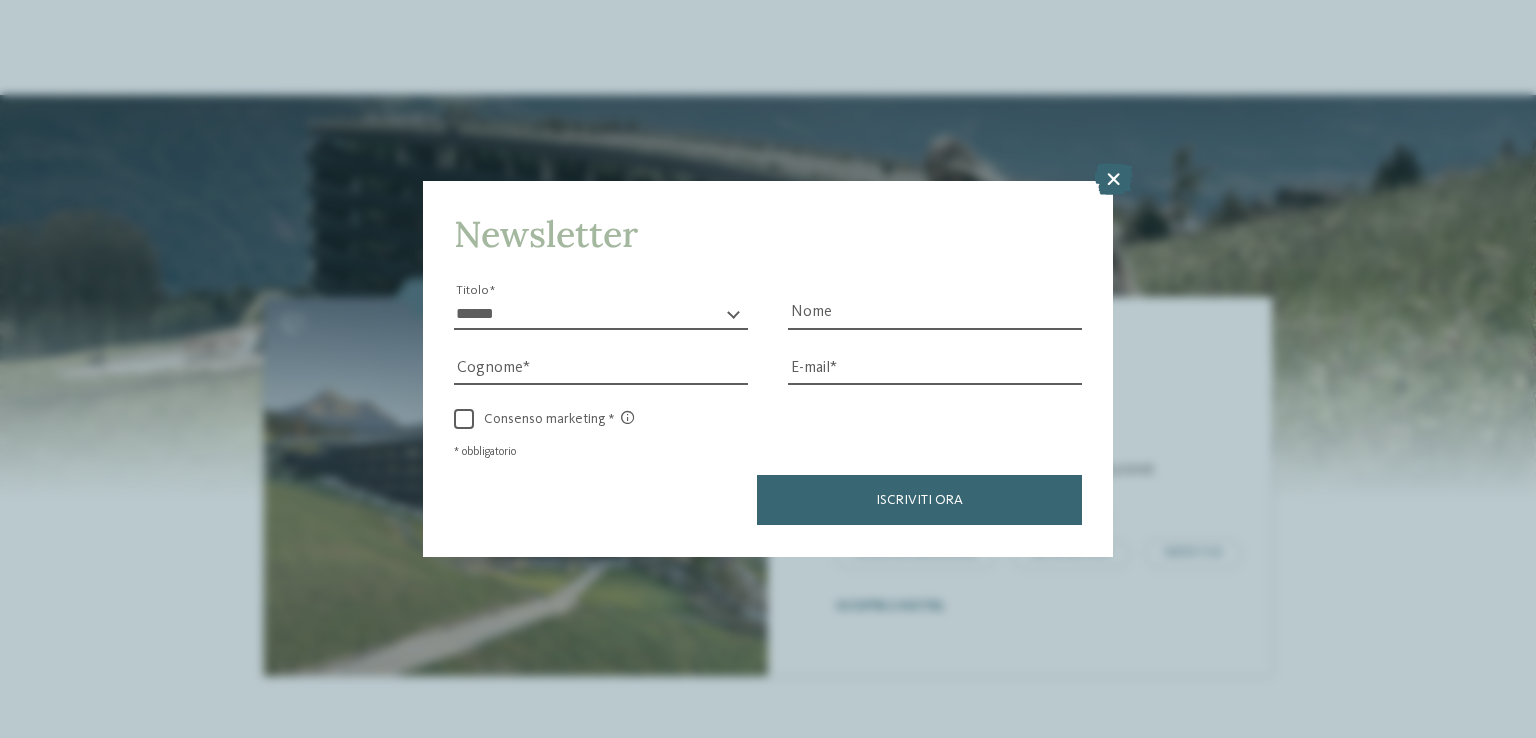 click on "* ****** ******* ******** ******" at bounding box center [601, 314] 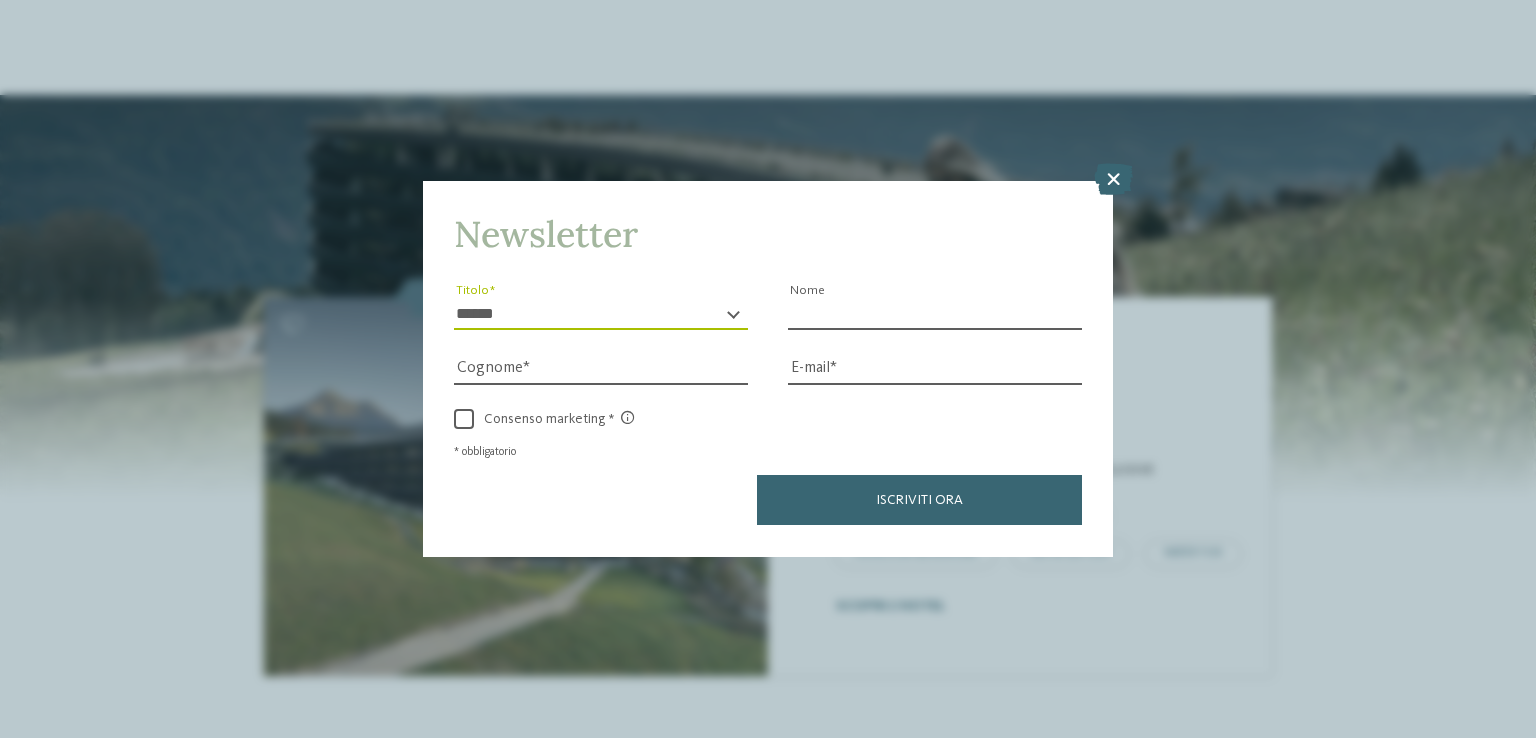 click on "Nome" at bounding box center [935, 314] 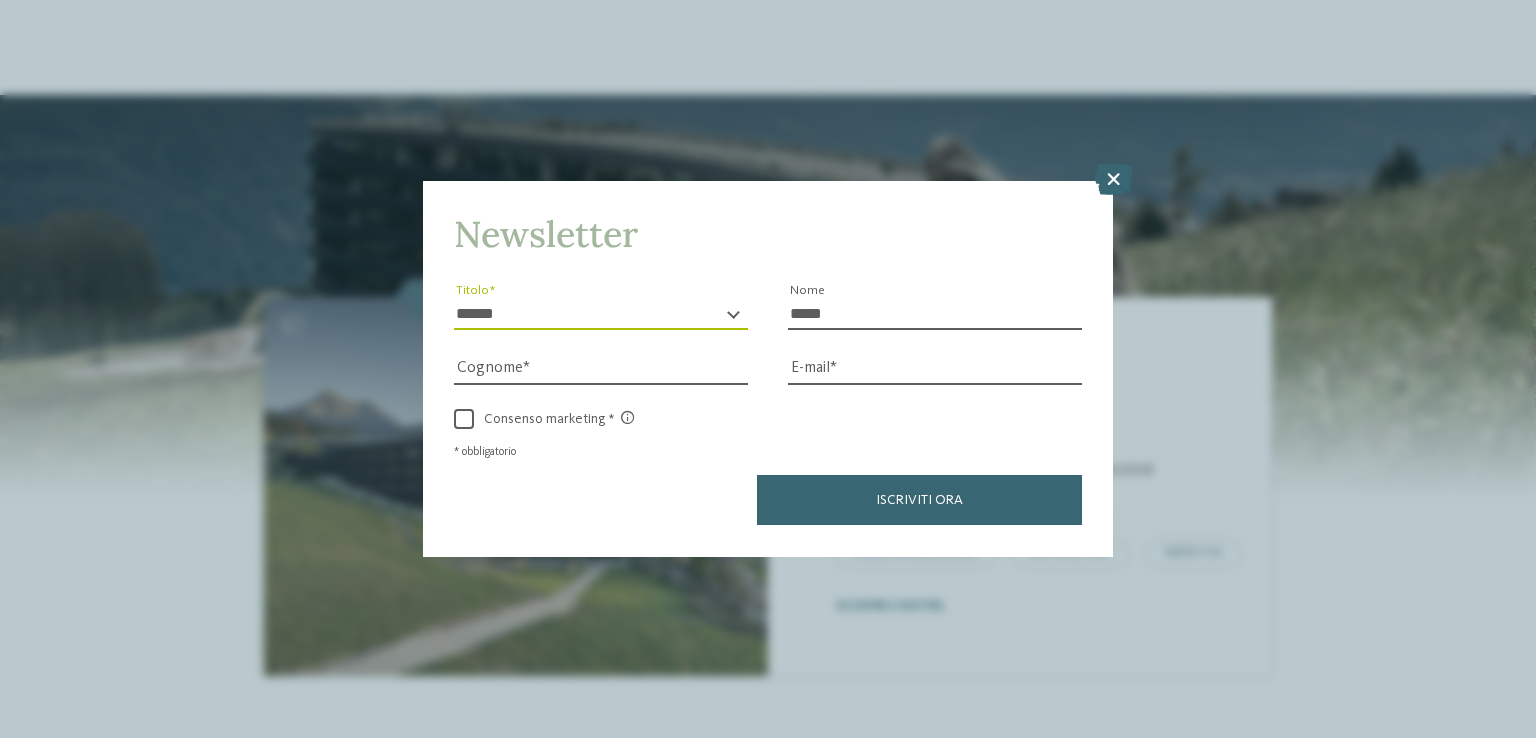 type on "*****" 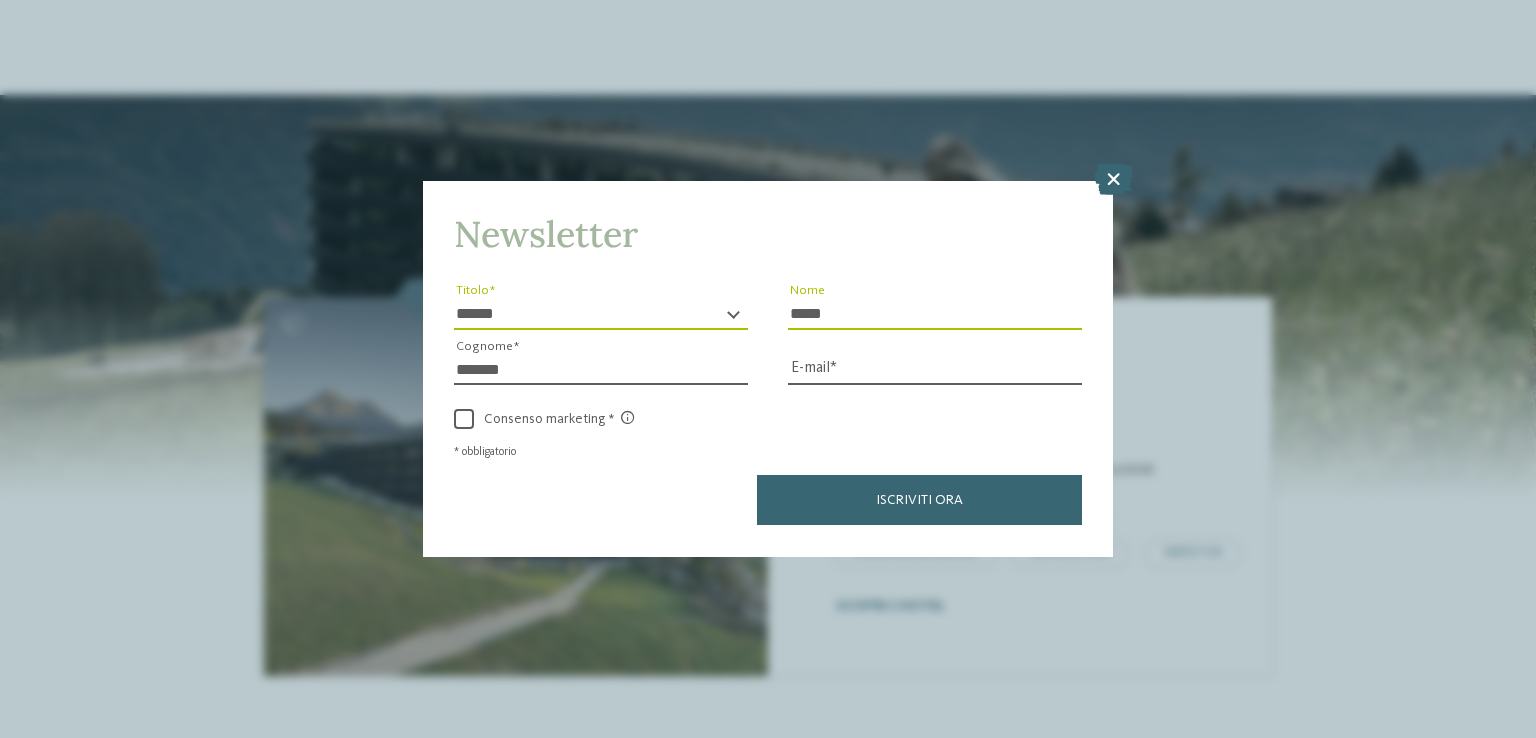 type on "*******" 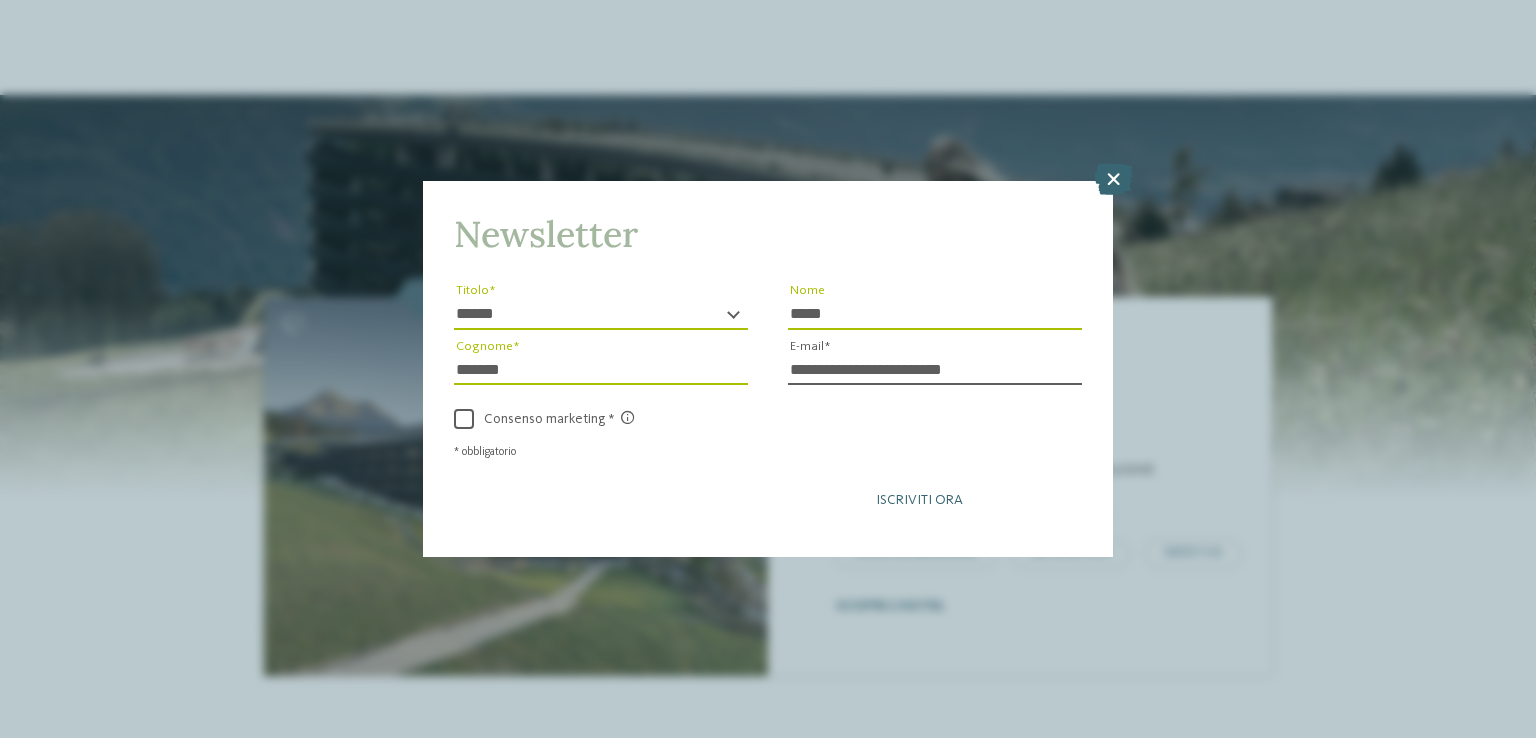 type on "**********" 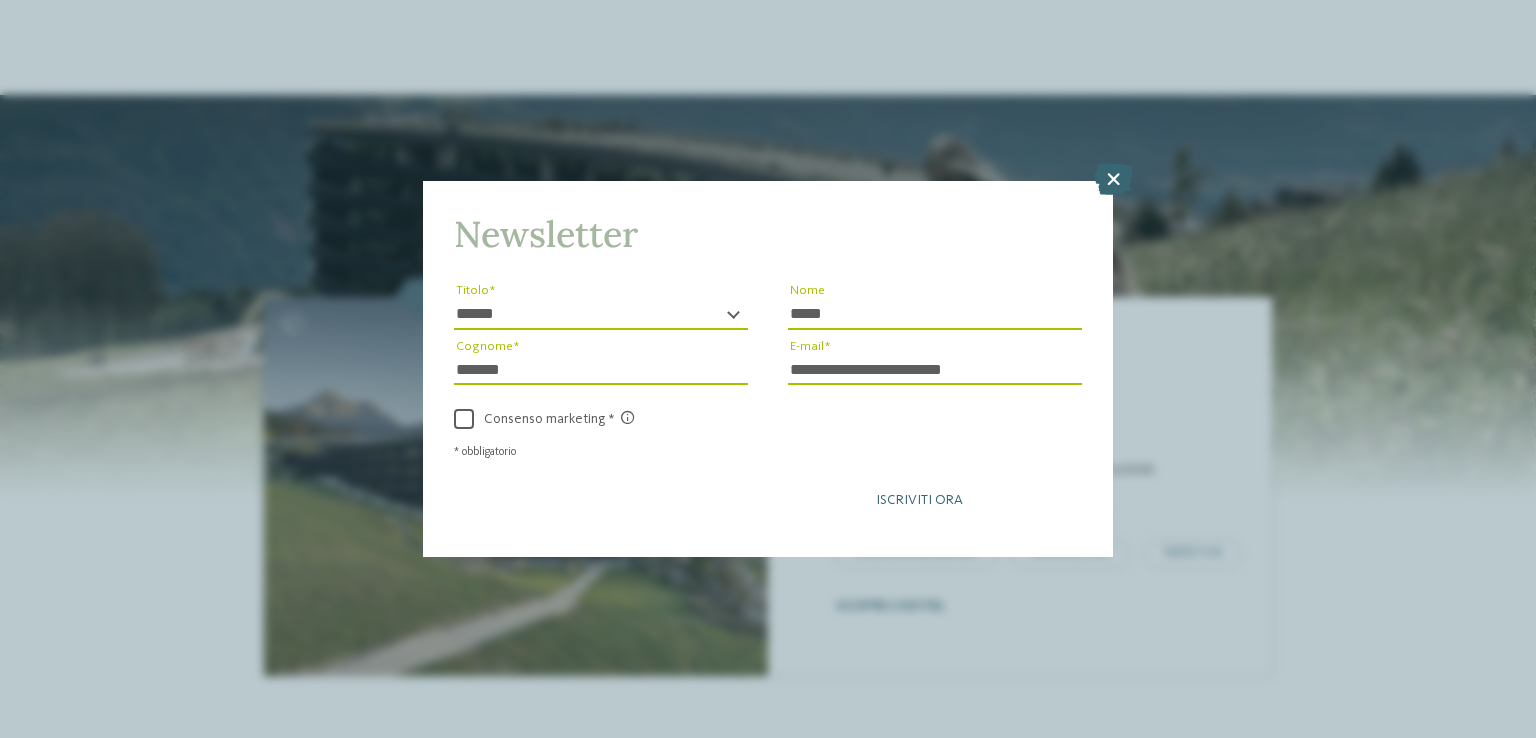 click on "Iscriviti ora" at bounding box center [919, 500] 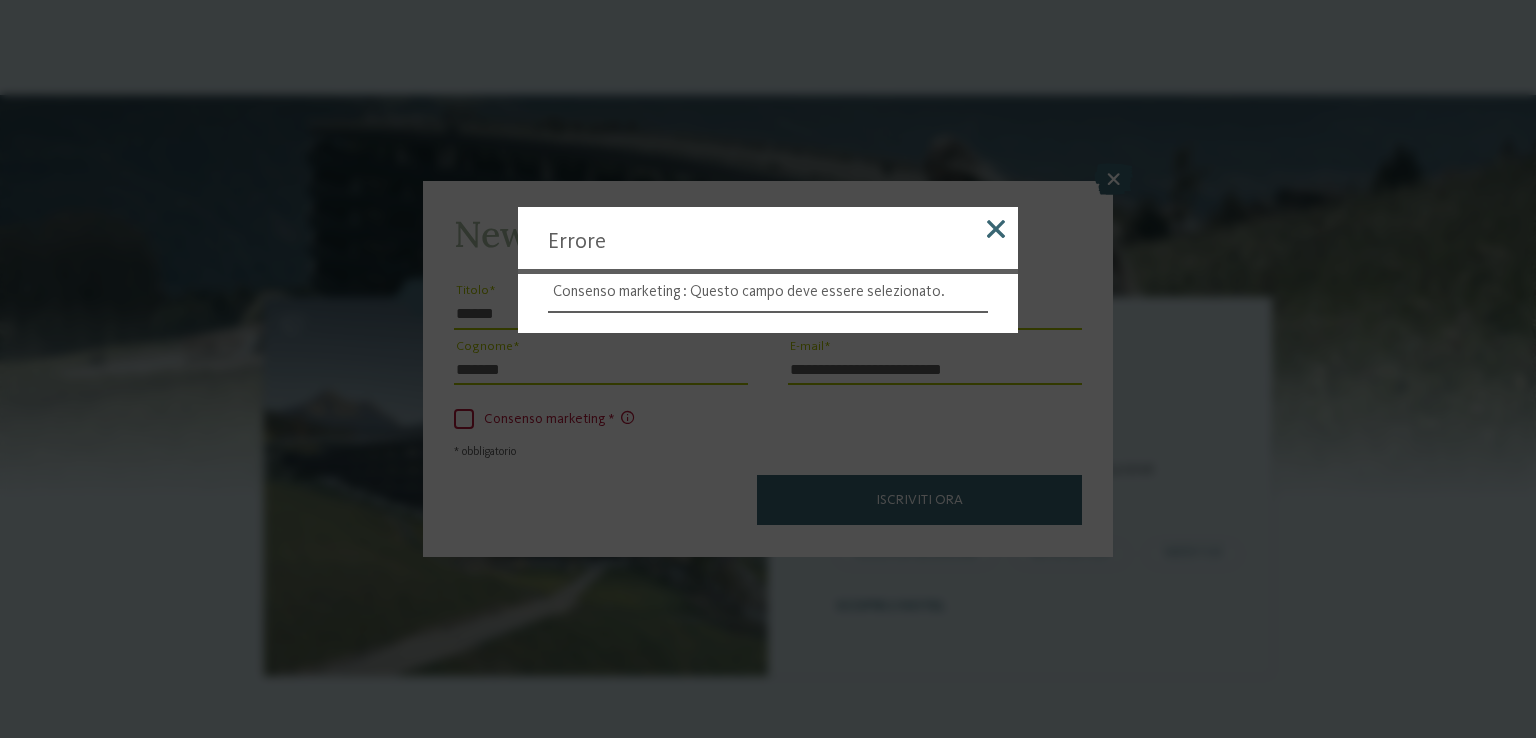 click at bounding box center (996, 229) 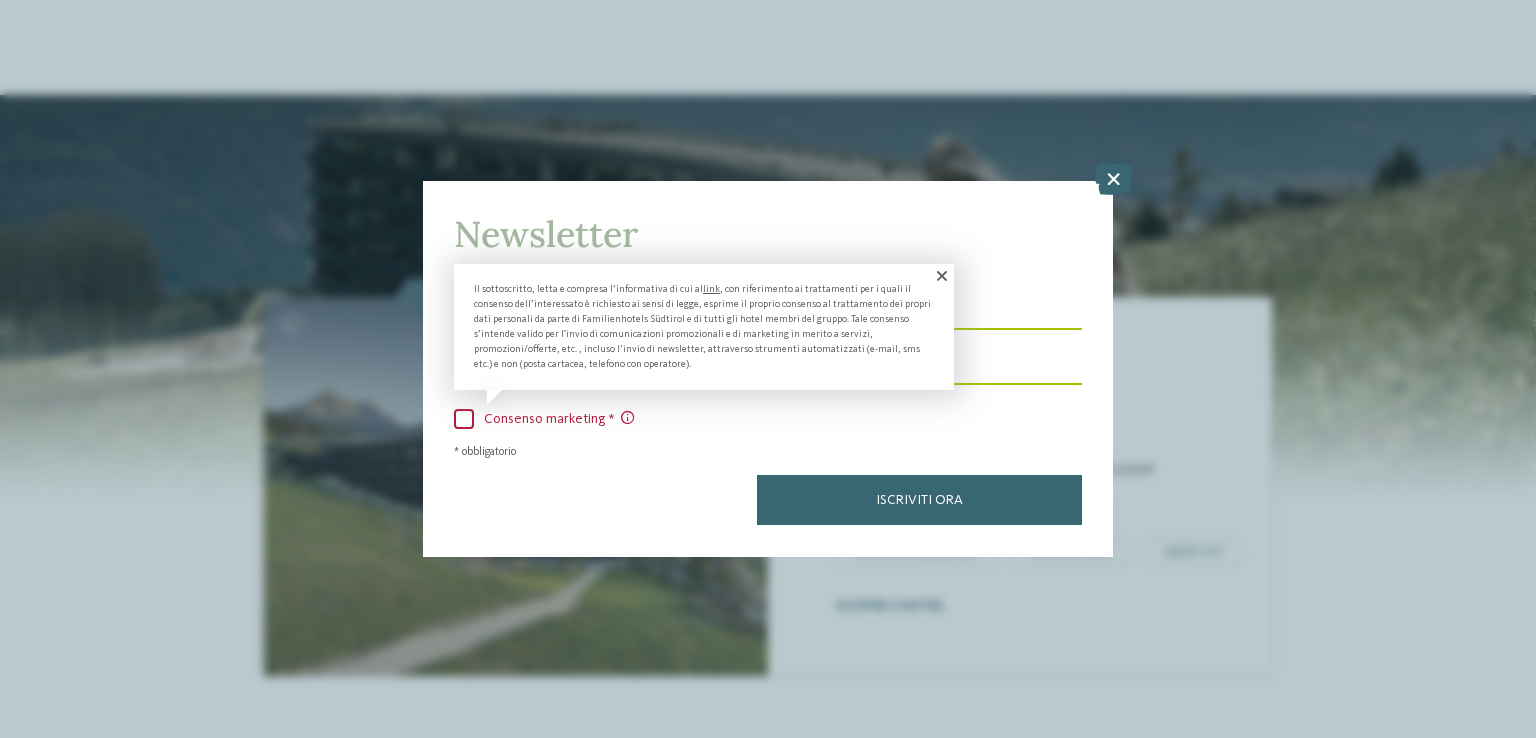 click on "Consenso marketing" at bounding box center [554, 419] 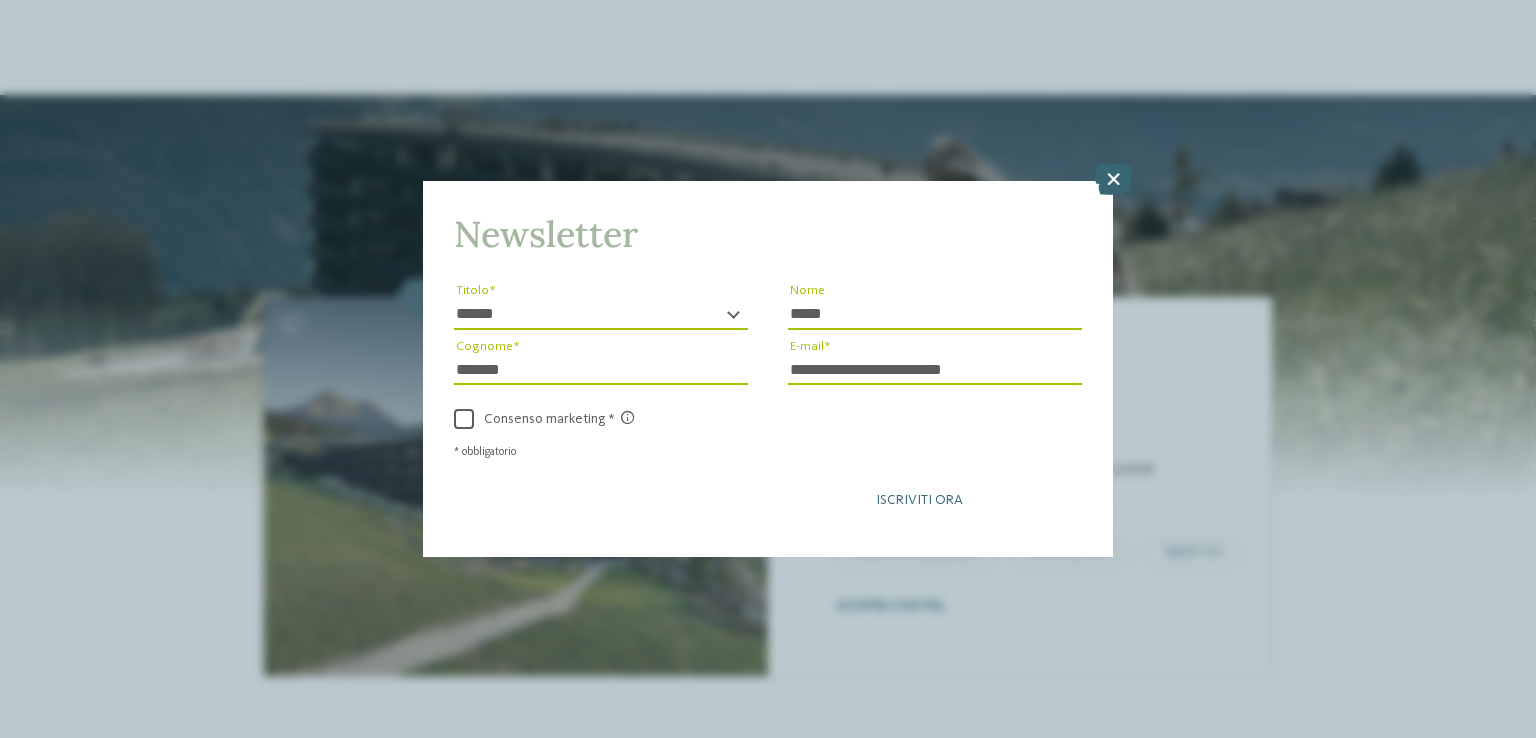click on "Iscriviti ora" at bounding box center [919, 500] 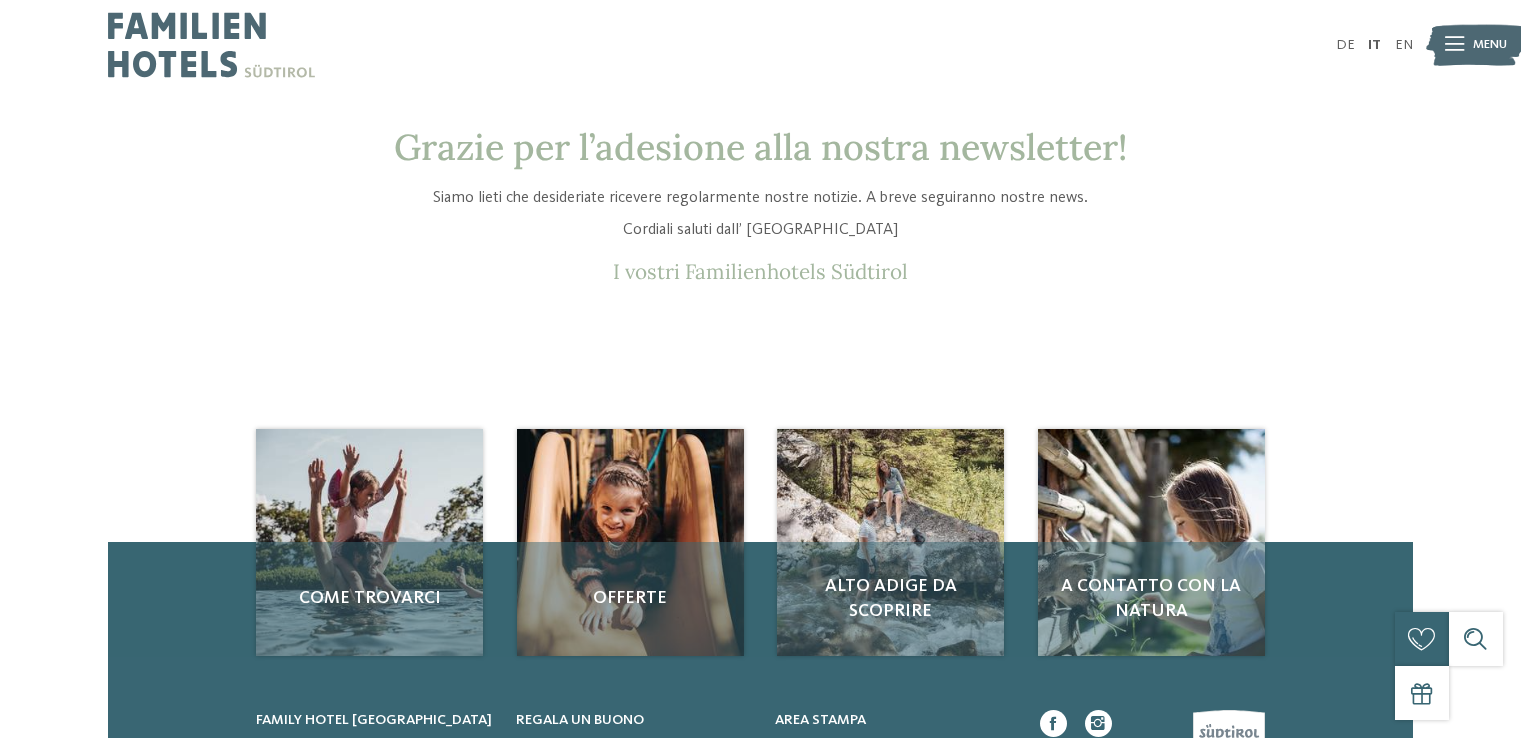 scroll, scrollTop: 0, scrollLeft: 0, axis: both 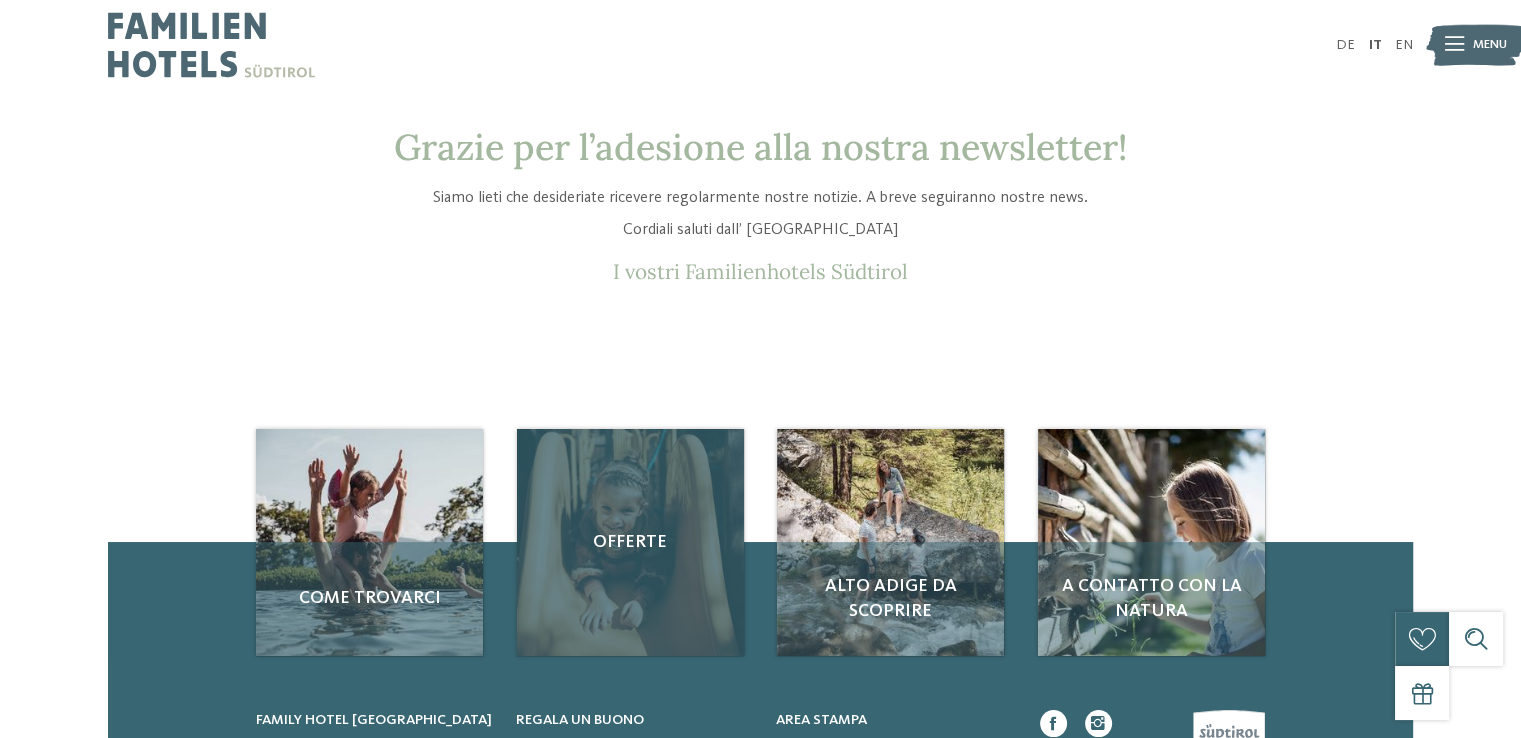 click on "Offerte" at bounding box center [630, 542] 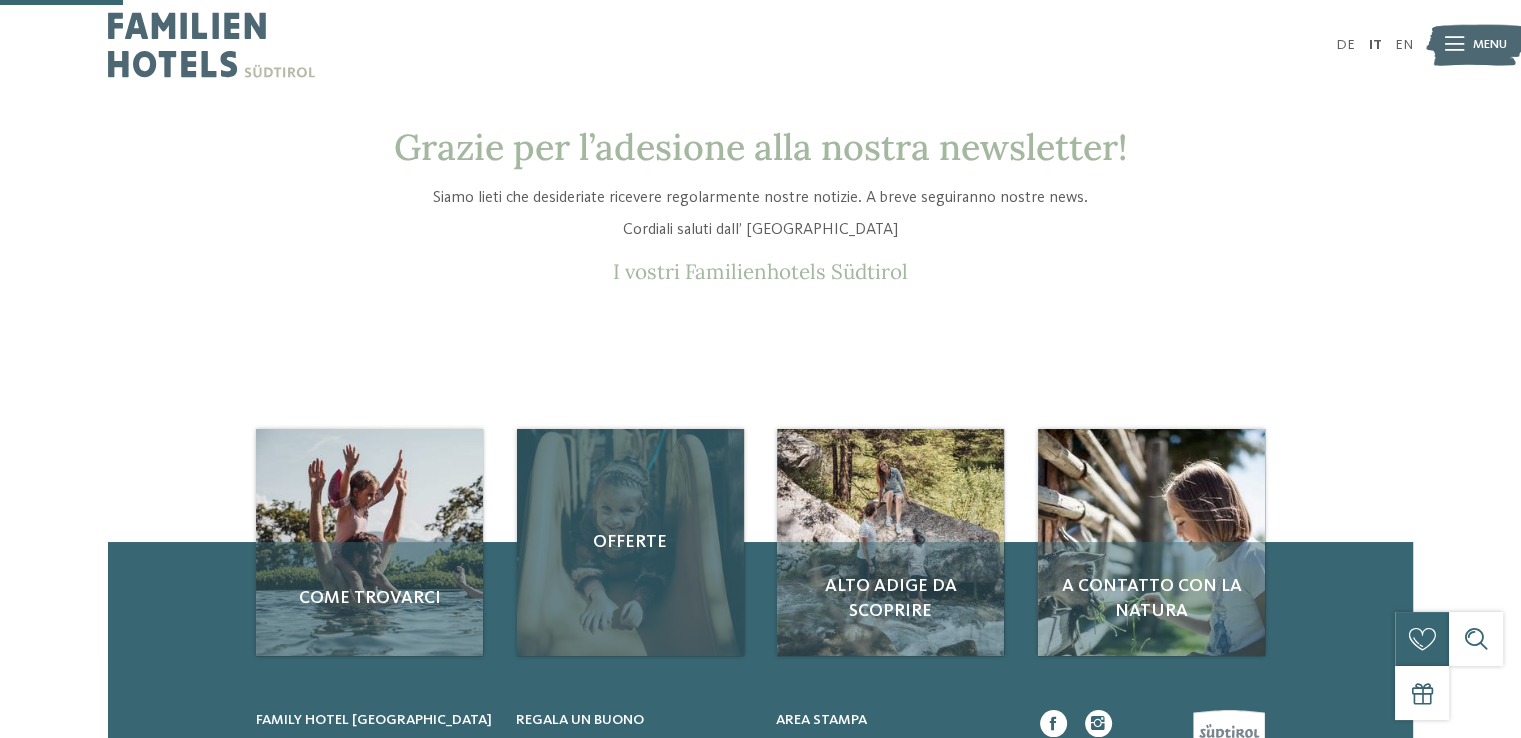 scroll, scrollTop: 200, scrollLeft: 0, axis: vertical 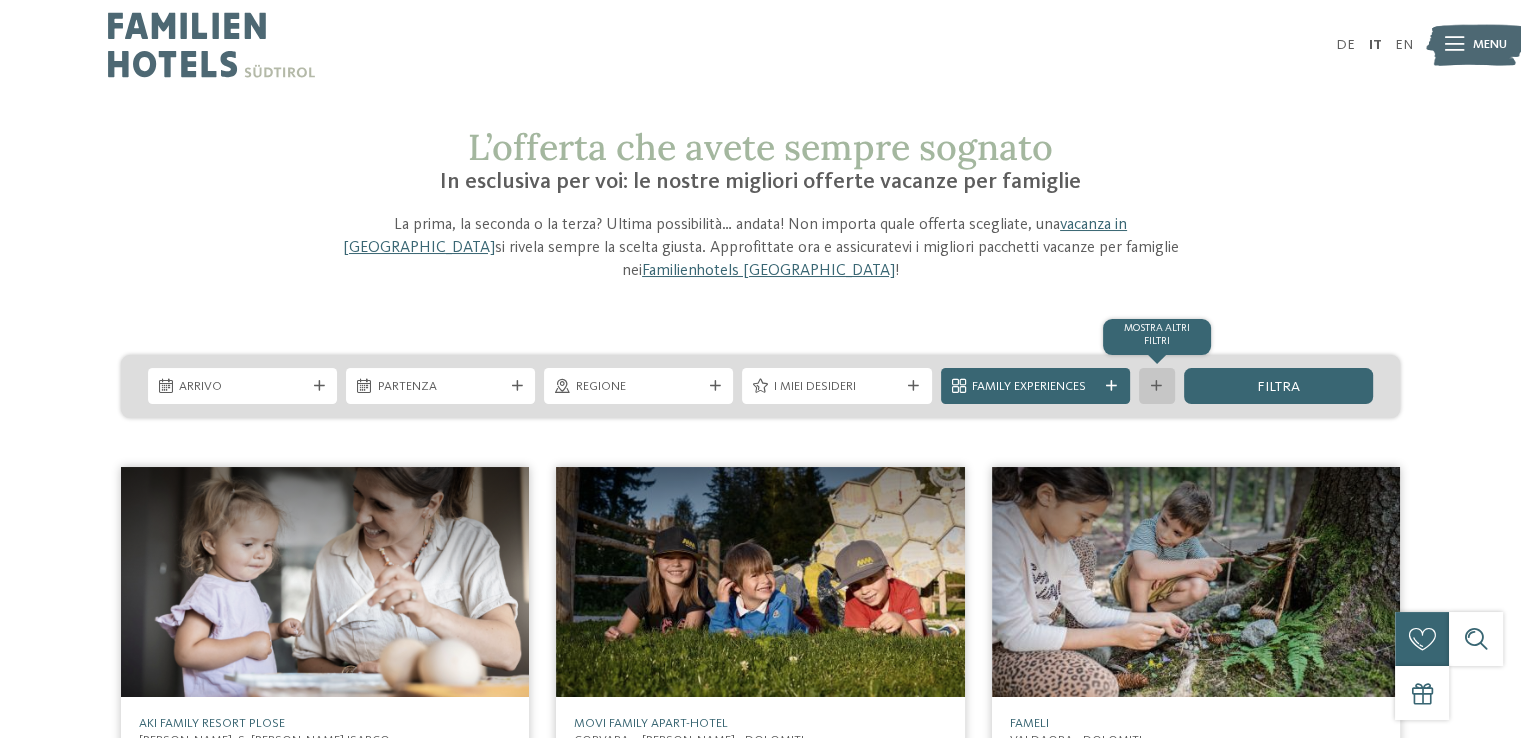 click on "mostra altri filtri" at bounding box center [1157, 386] 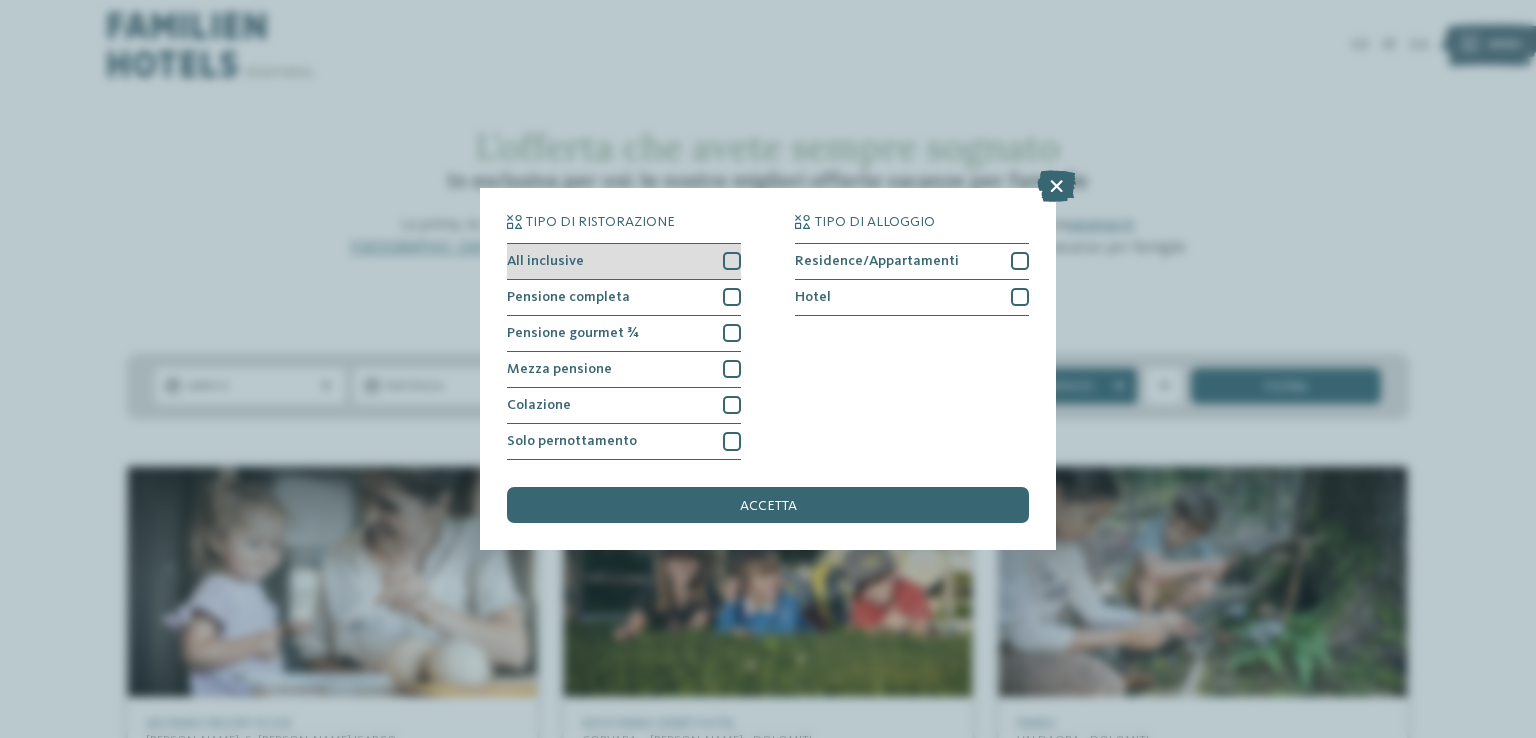 click at bounding box center [732, 261] 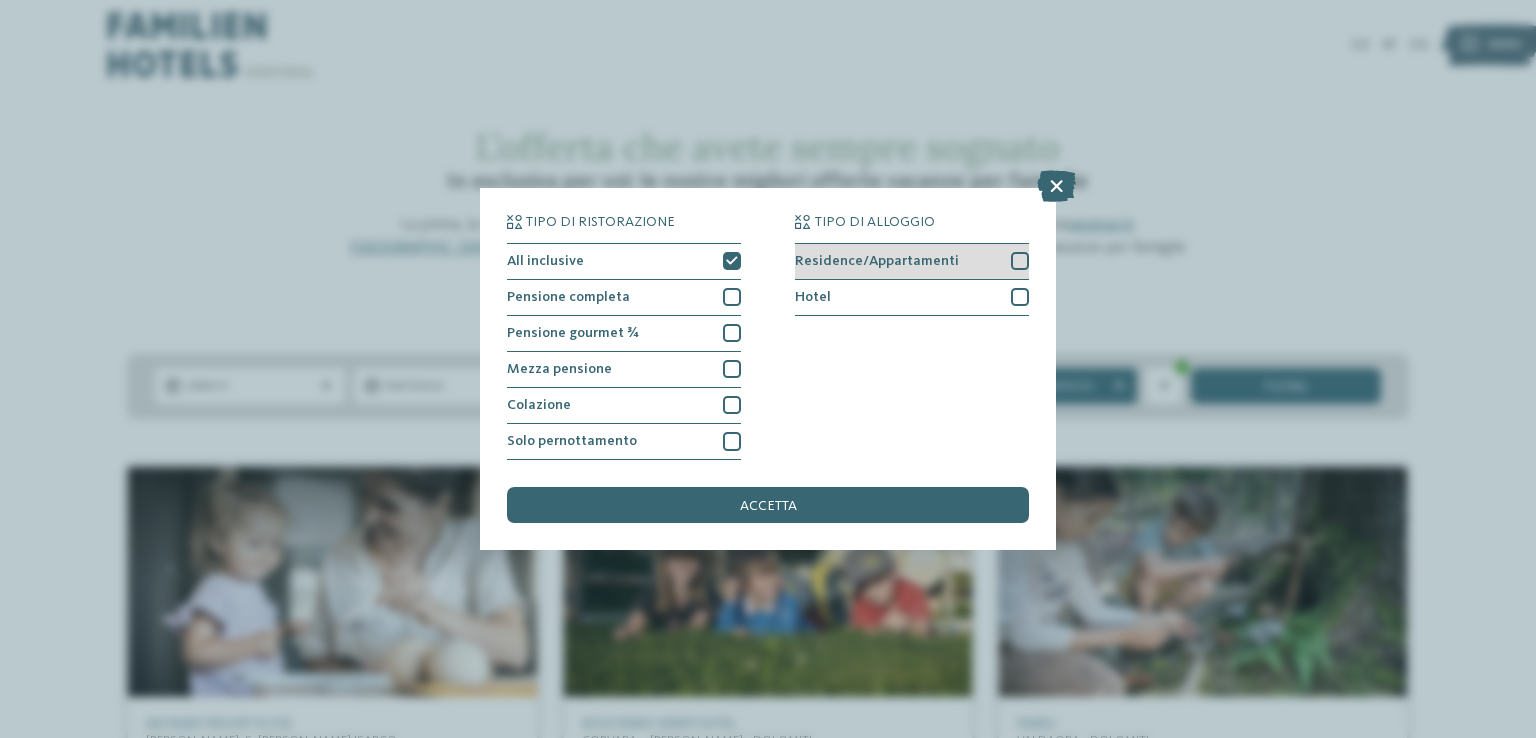 click at bounding box center (1020, 261) 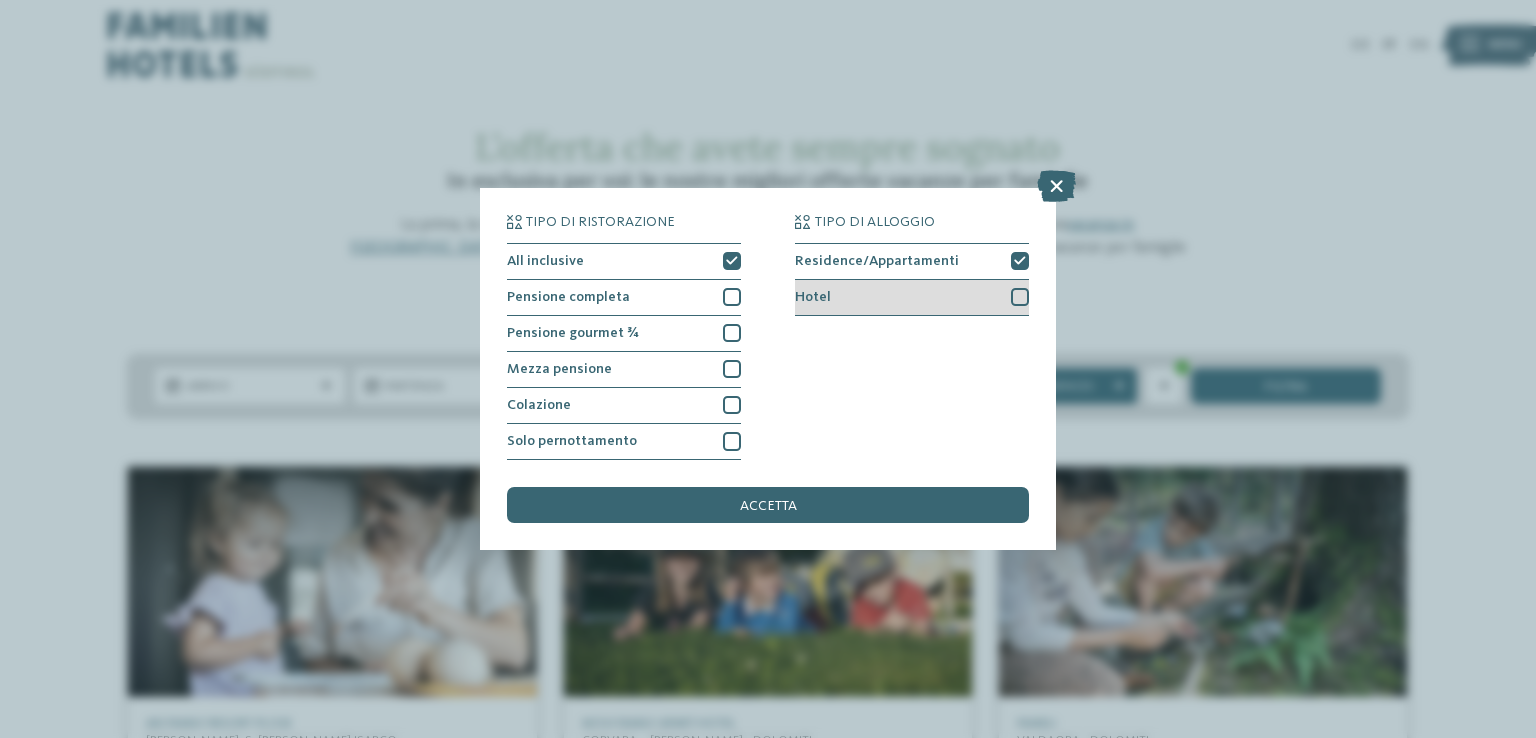 click at bounding box center [1020, 297] 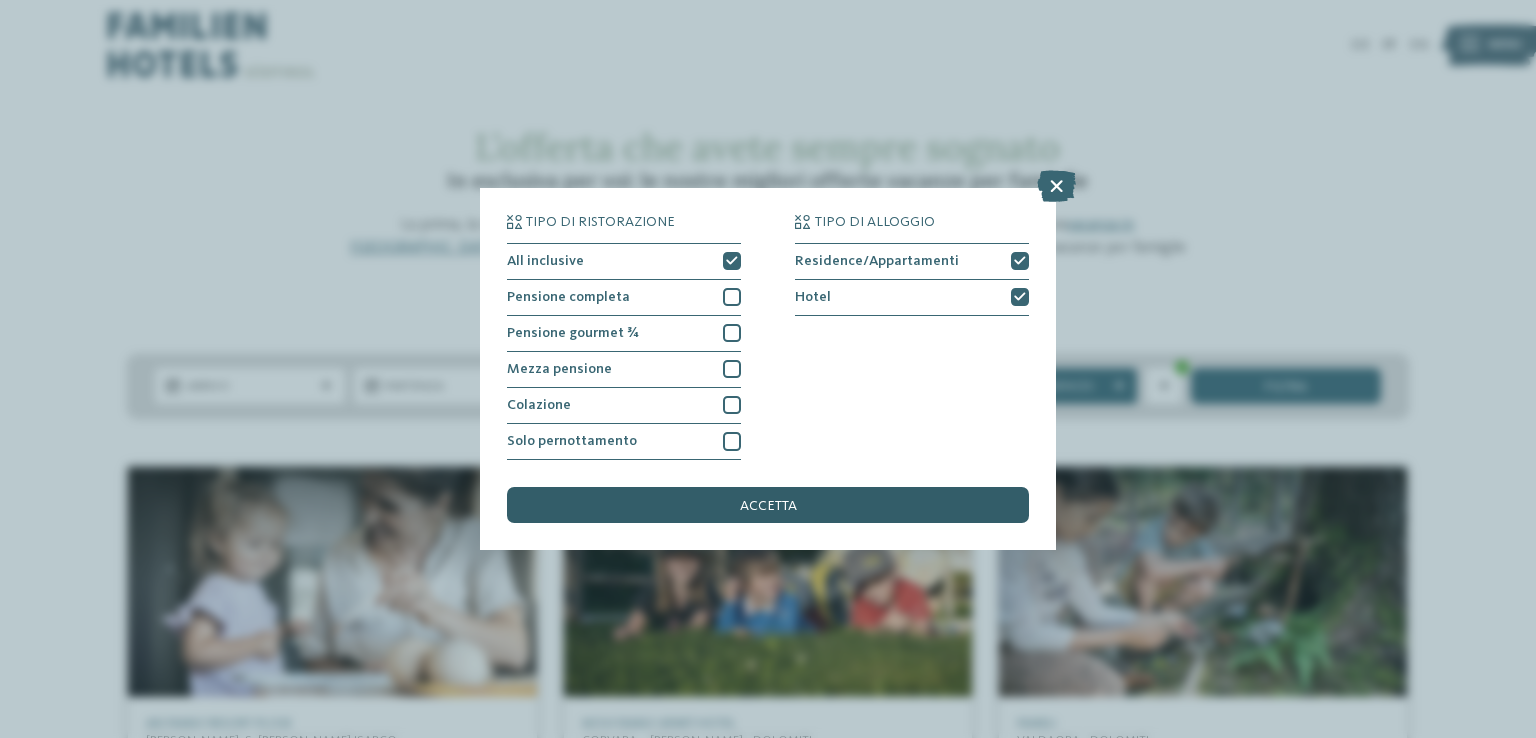 click on "accetta" at bounding box center [768, 506] 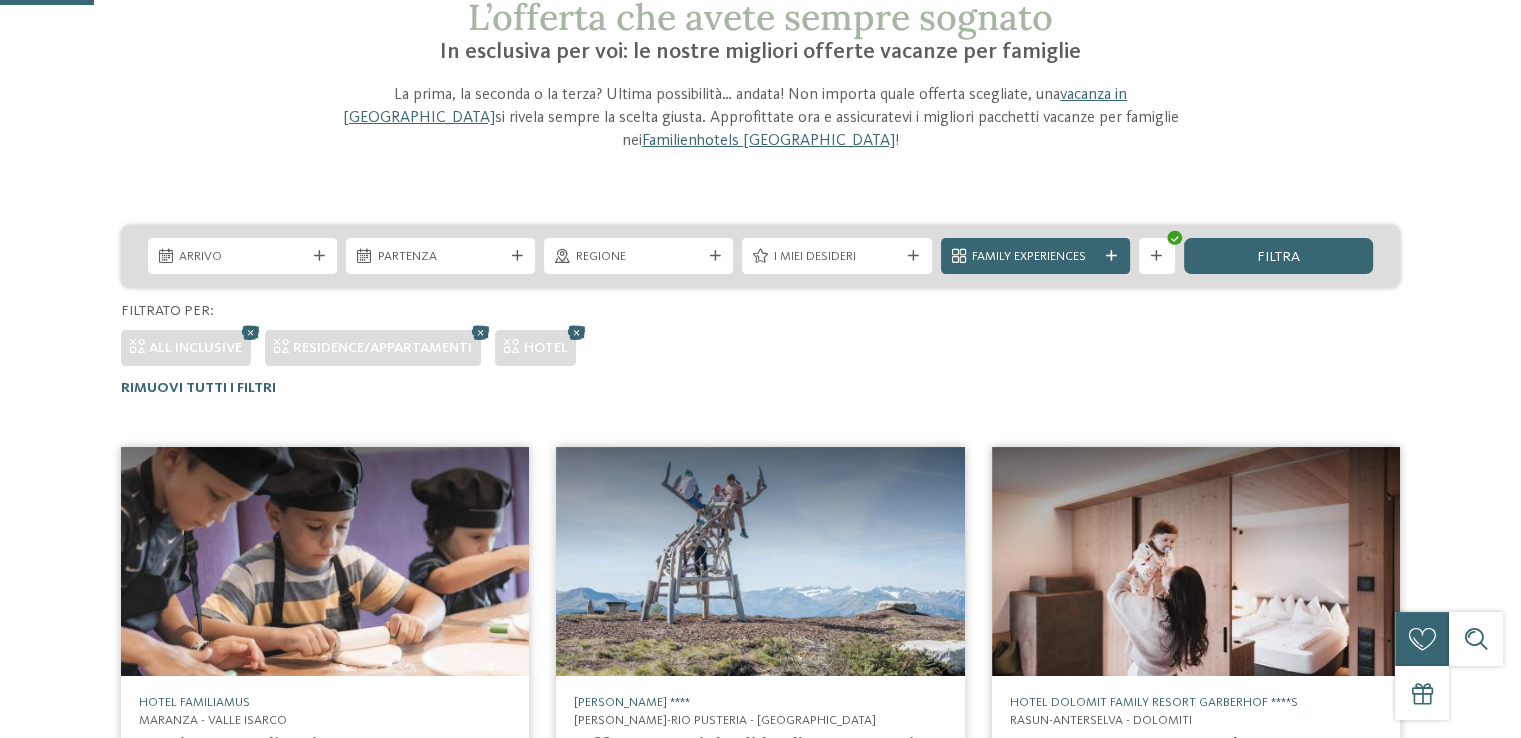 scroll, scrollTop: 0, scrollLeft: 0, axis: both 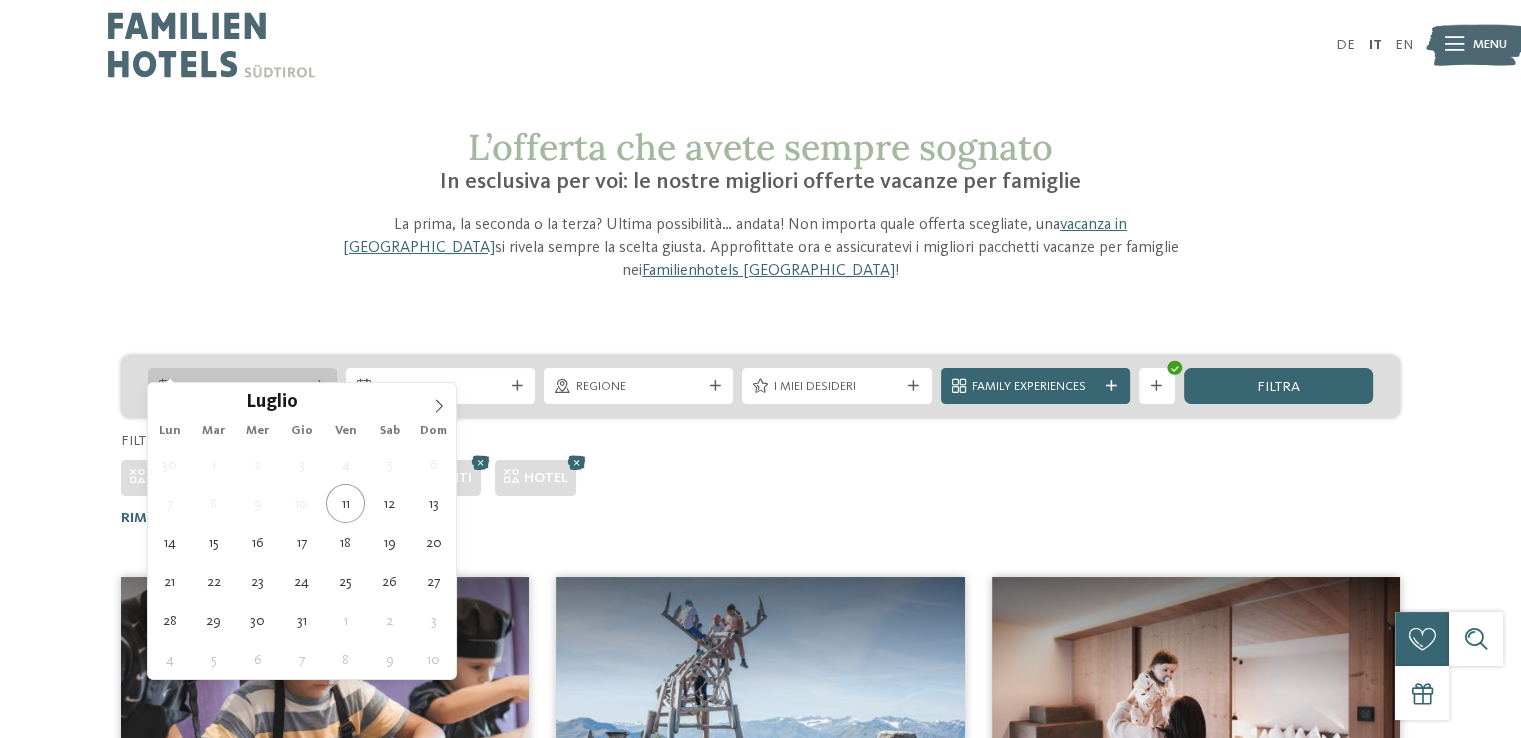 click on "Arrivo" at bounding box center [242, 387] 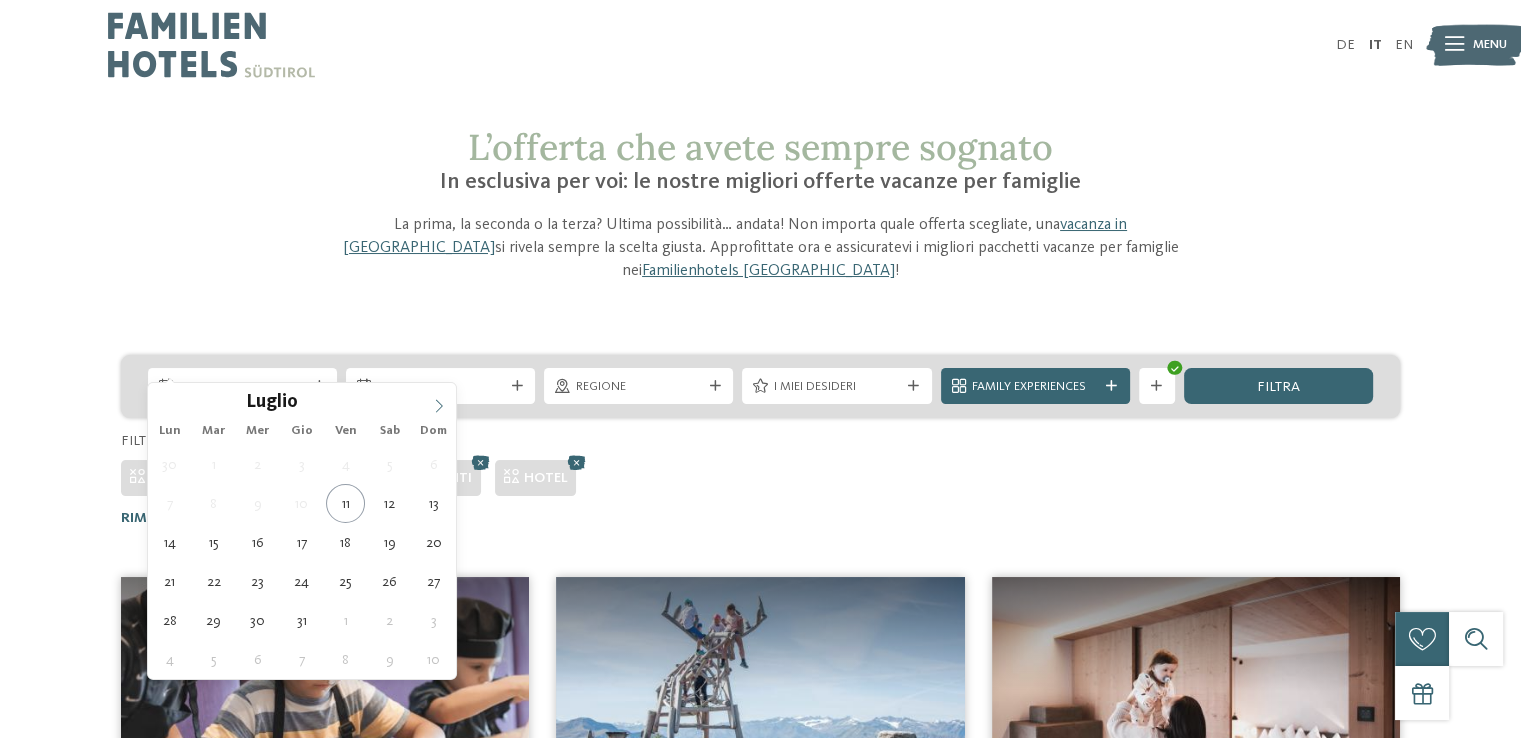 click 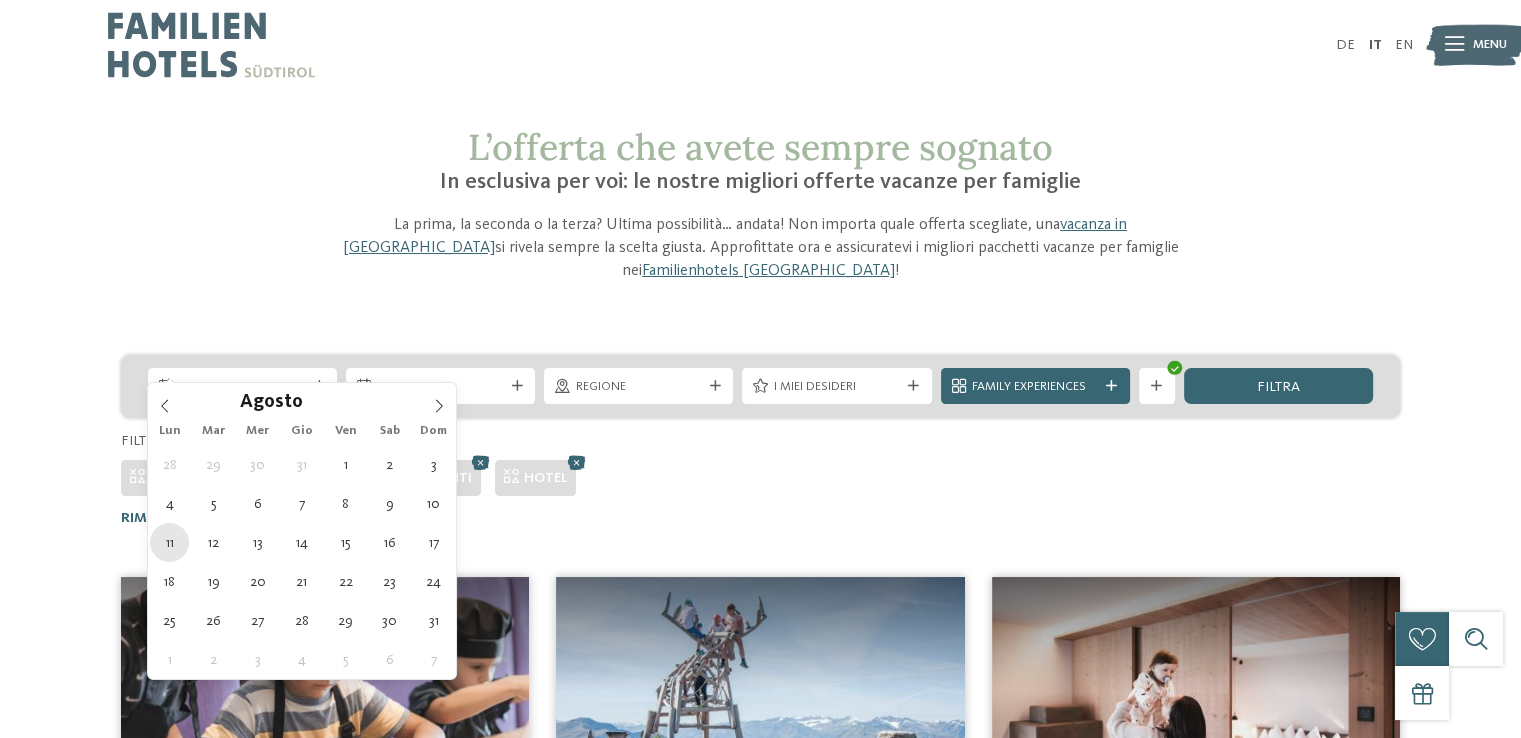 type on "[DATE]" 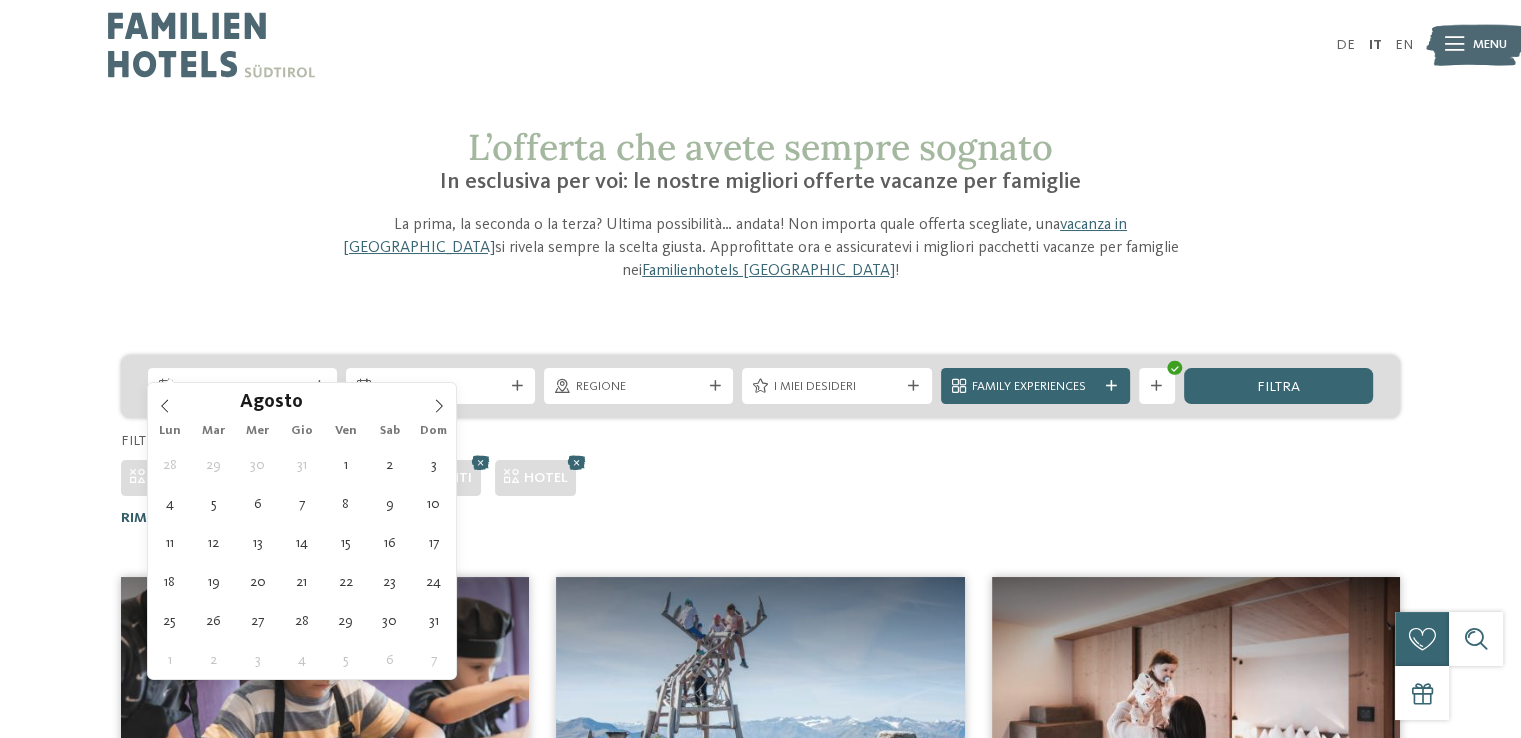 drag, startPoint x: 175, startPoint y: 537, endPoint x: 204, endPoint y: 501, distance: 46.227695 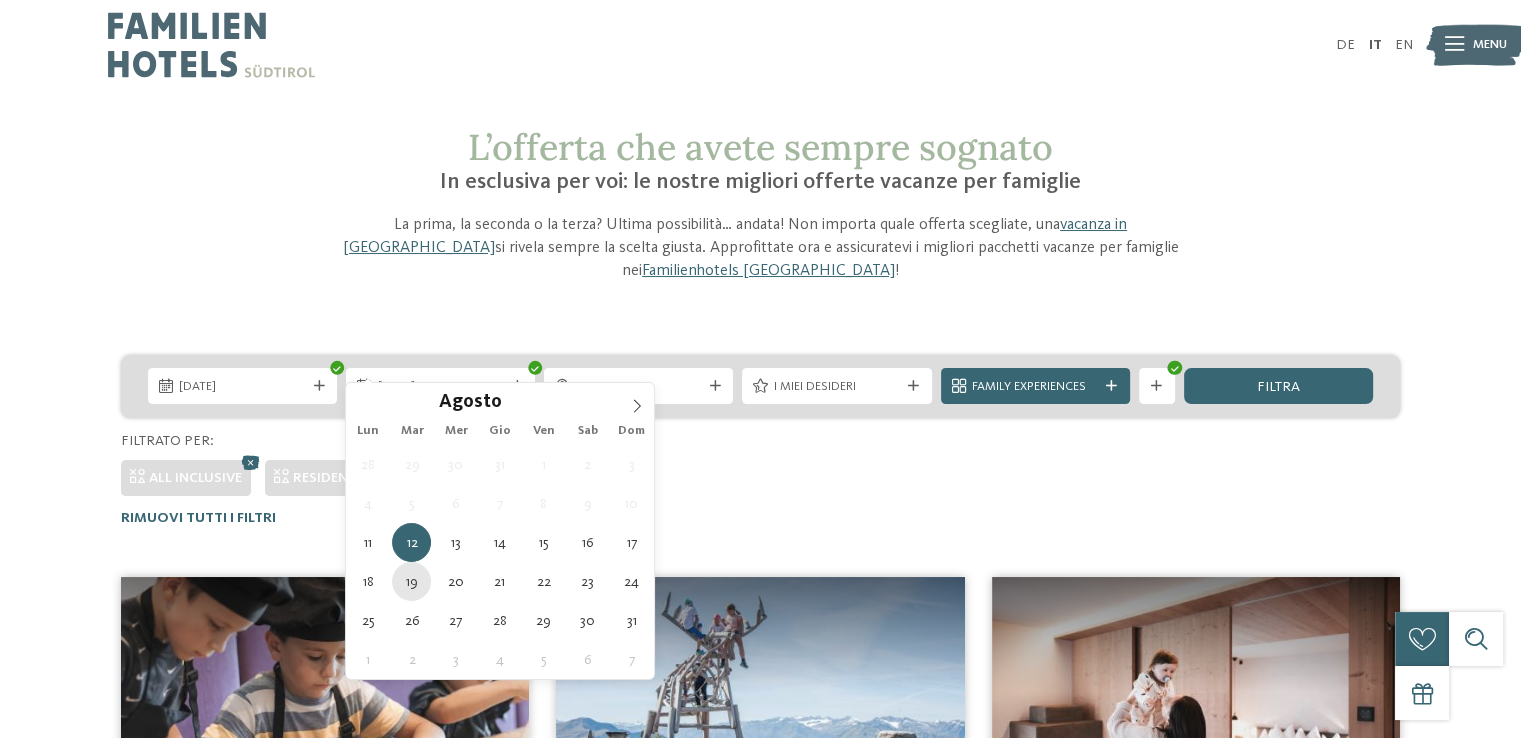 type on "[DATE]" 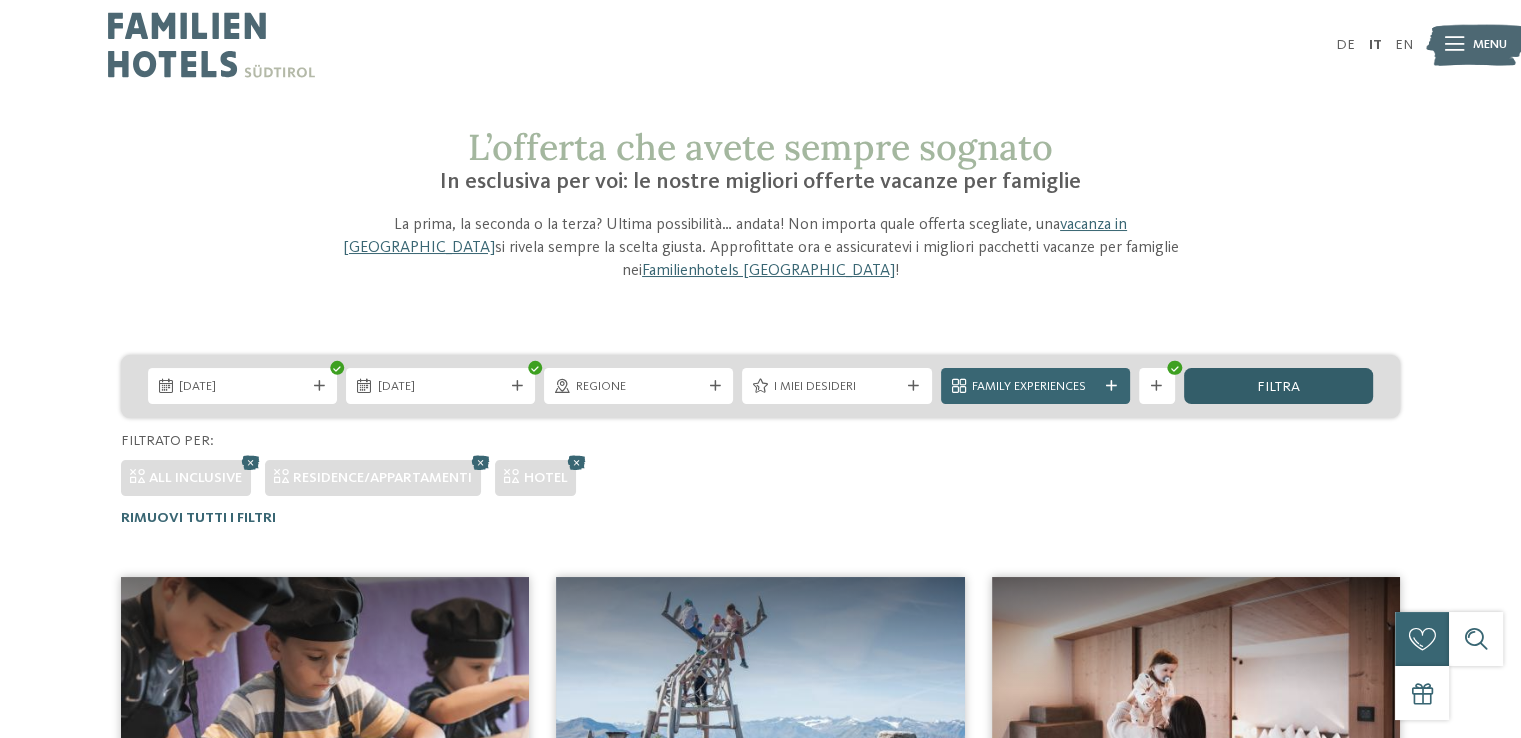 click on "filtra" at bounding box center (1278, 386) 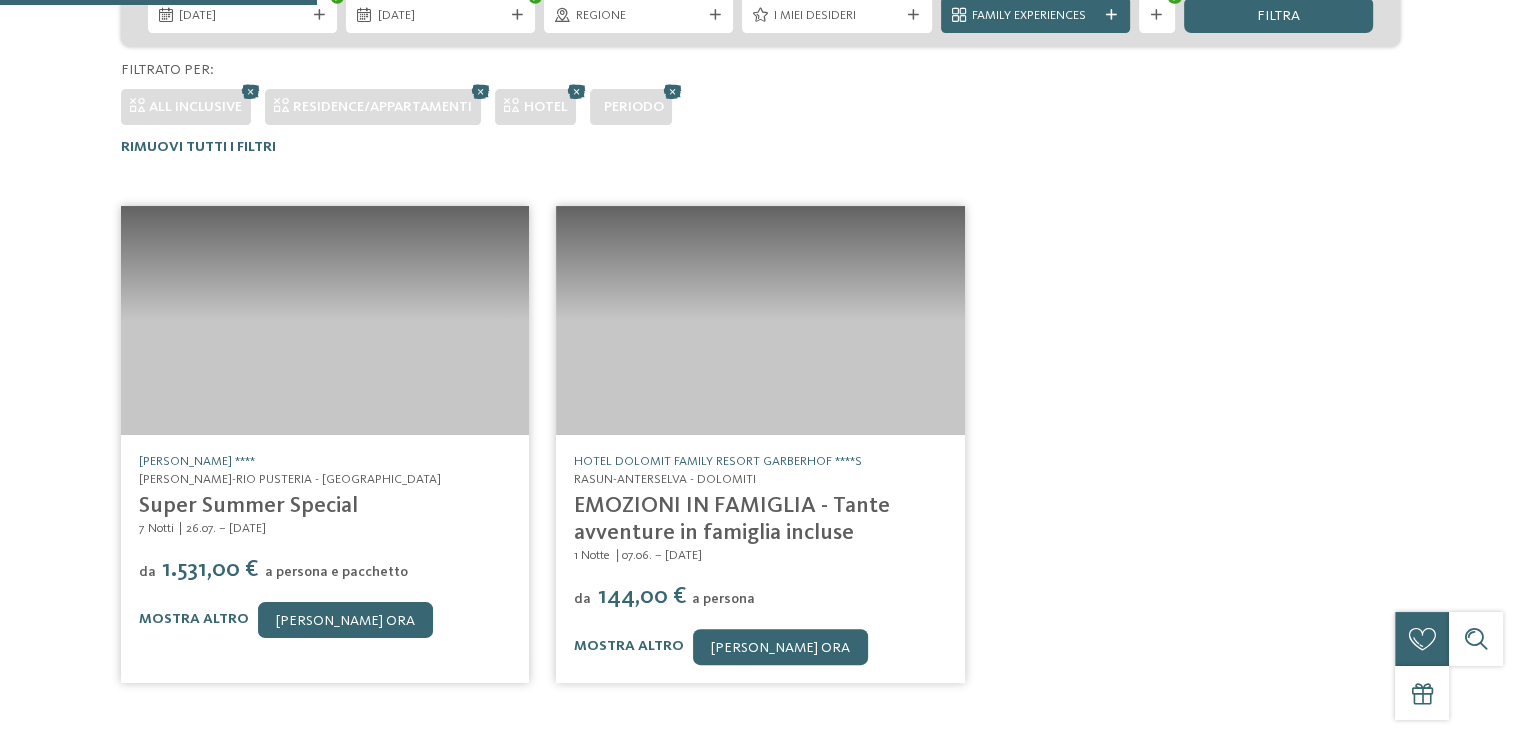 scroll, scrollTop: 430, scrollLeft: 0, axis: vertical 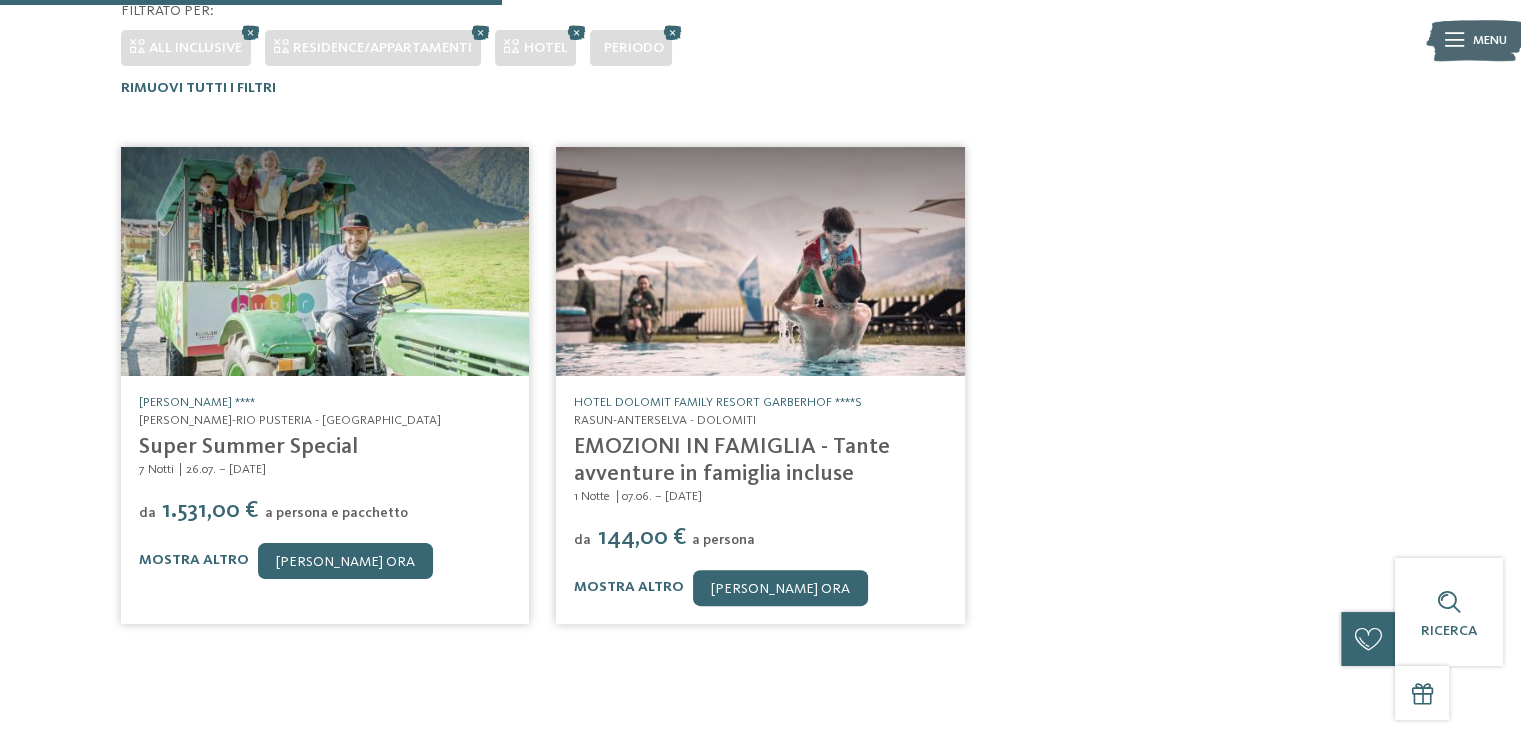 click on "EMOZIONI IN FAMIGLIA - Tante avventure in famiglia incluse" at bounding box center (732, 460) 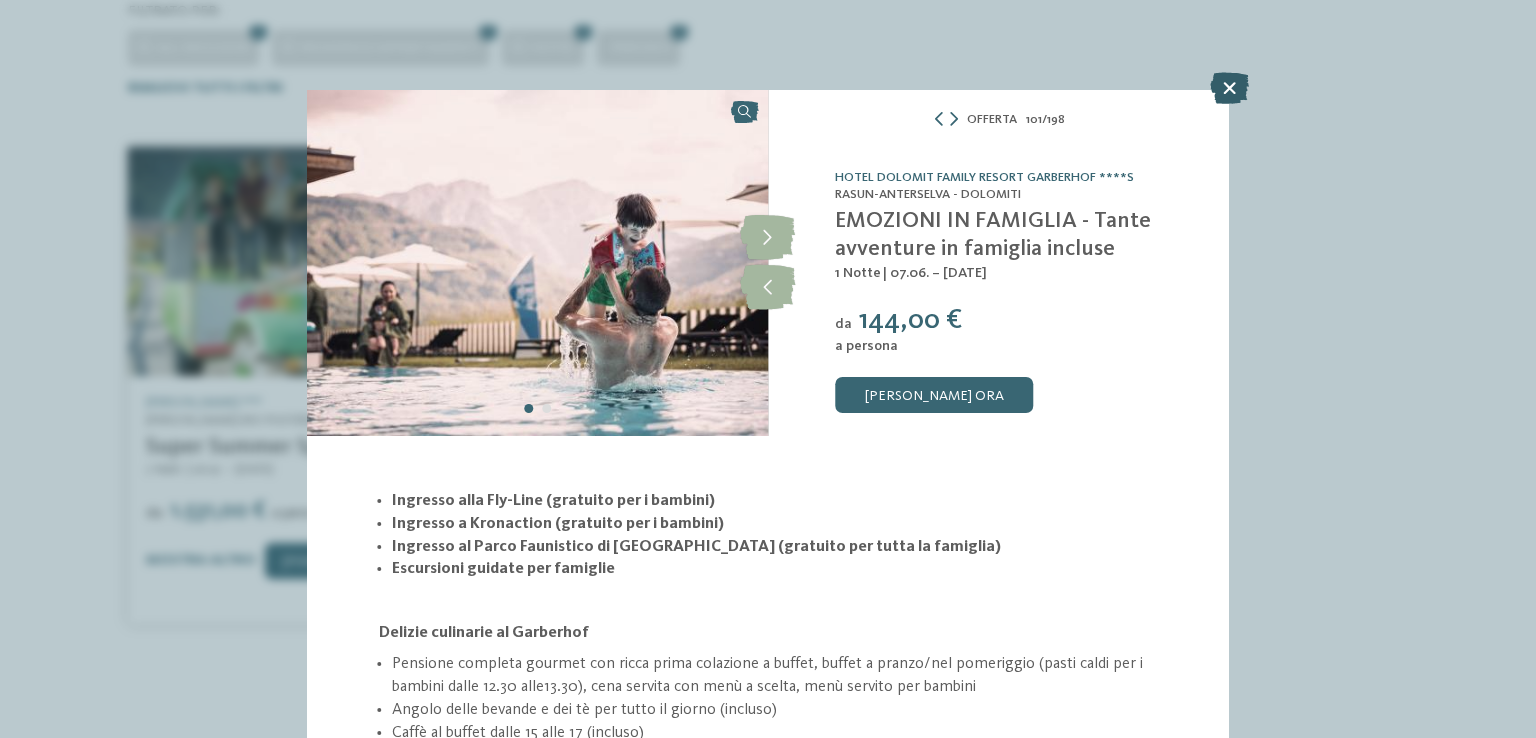 click at bounding box center [1229, 88] 